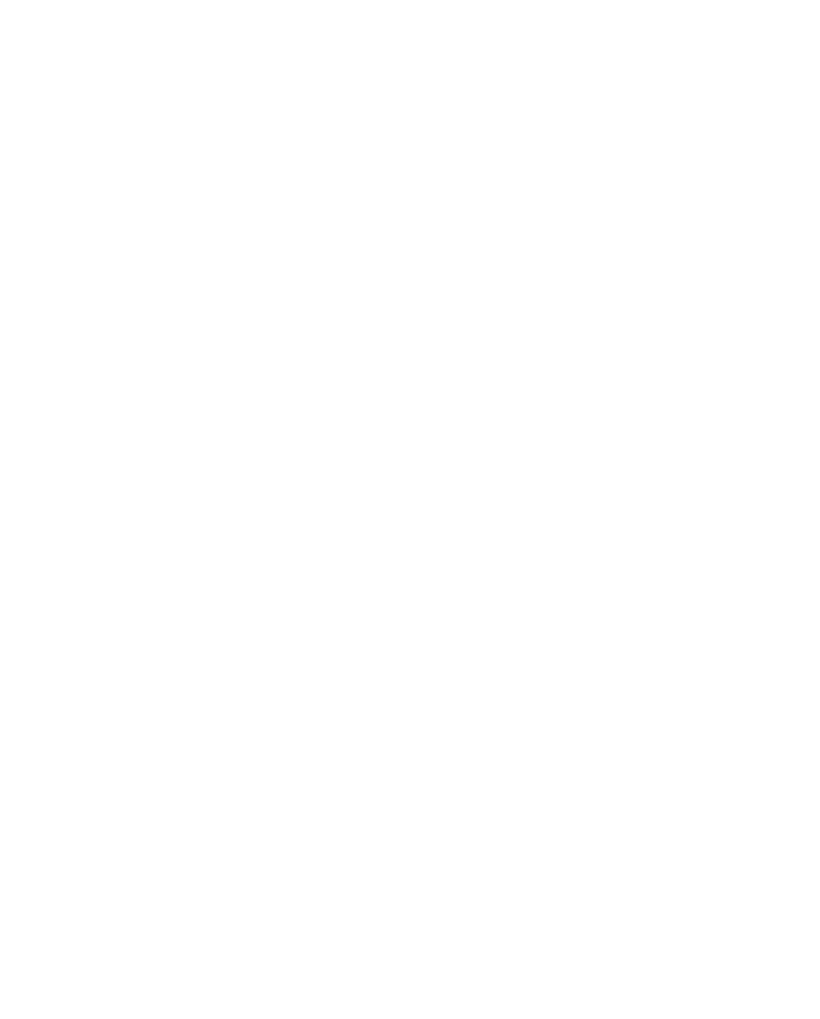 scroll, scrollTop: 0, scrollLeft: 0, axis: both 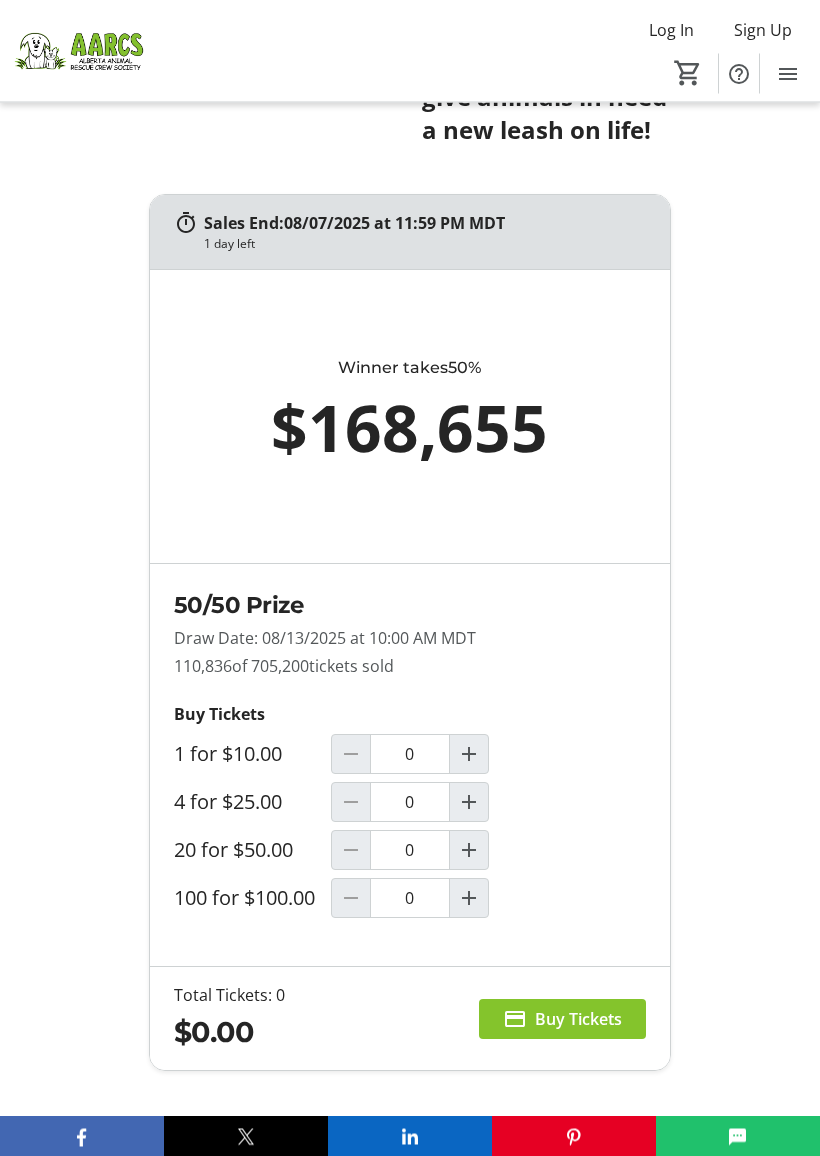 click at bounding box center (469, 755) 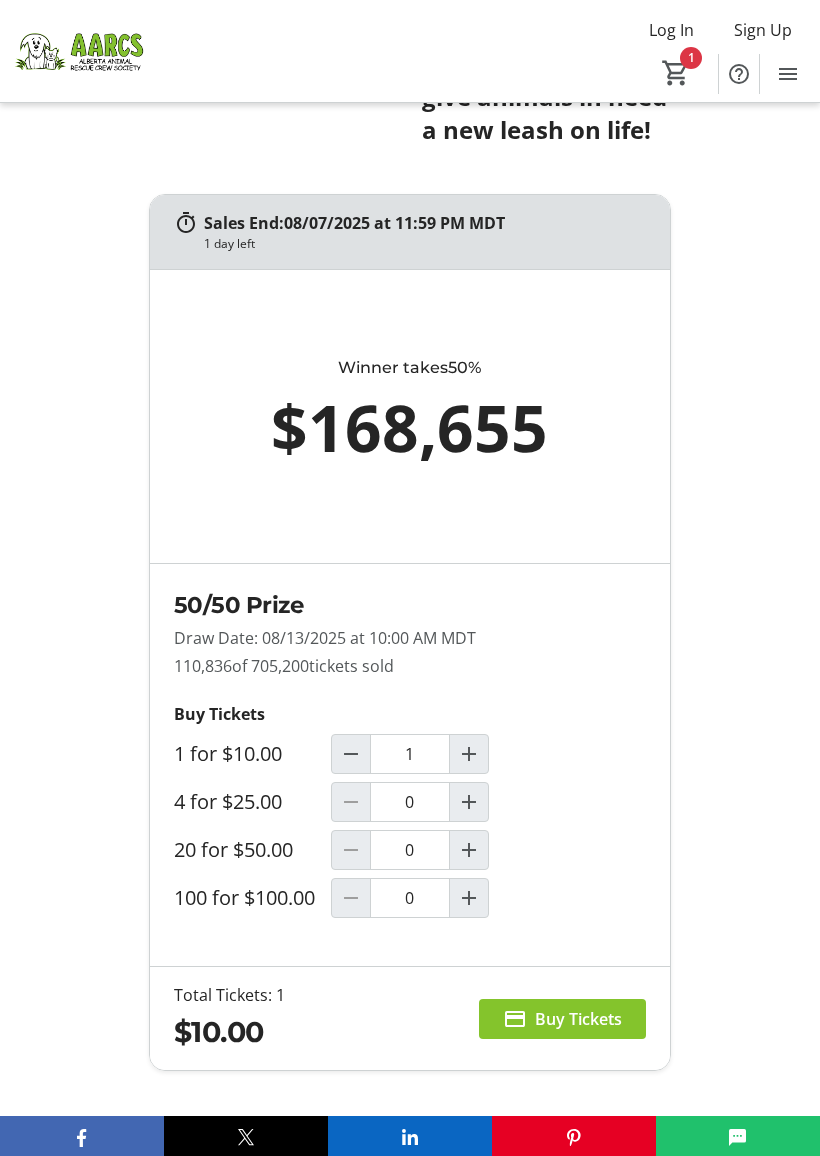 click at bounding box center (469, 754) 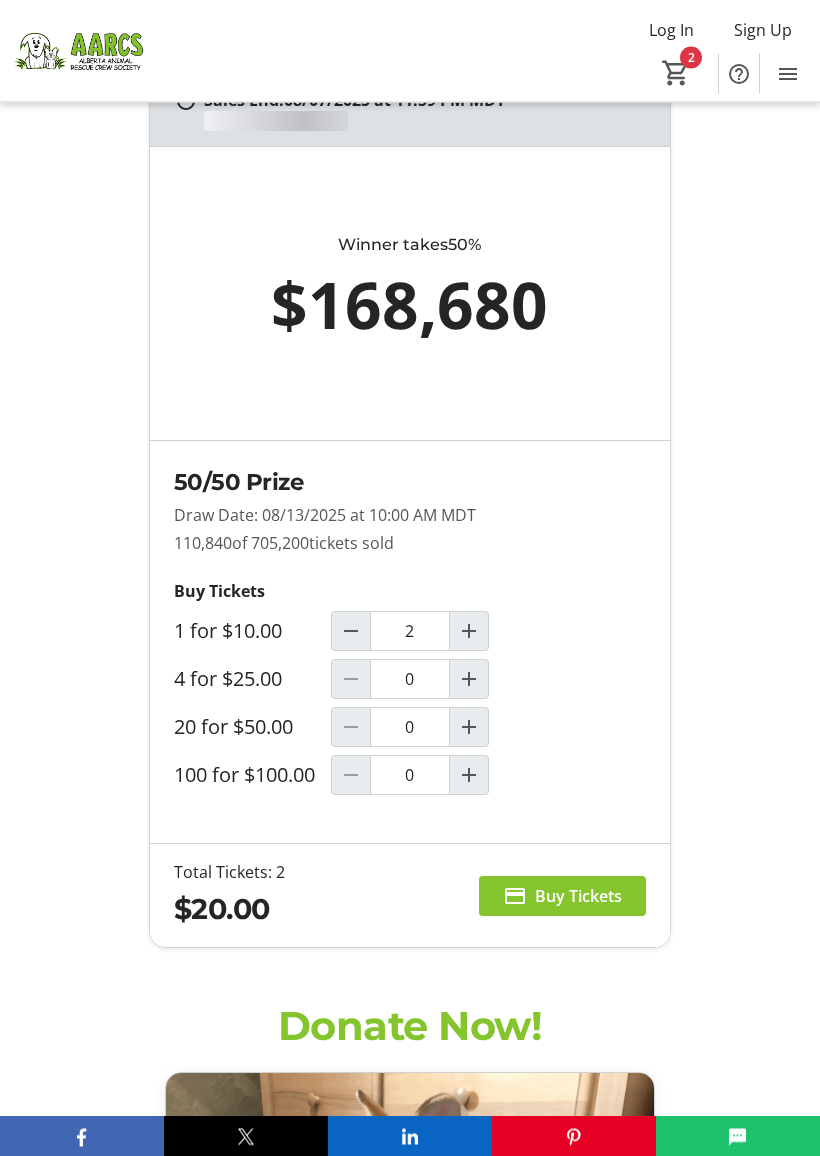 scroll, scrollTop: 1828, scrollLeft: 0, axis: vertical 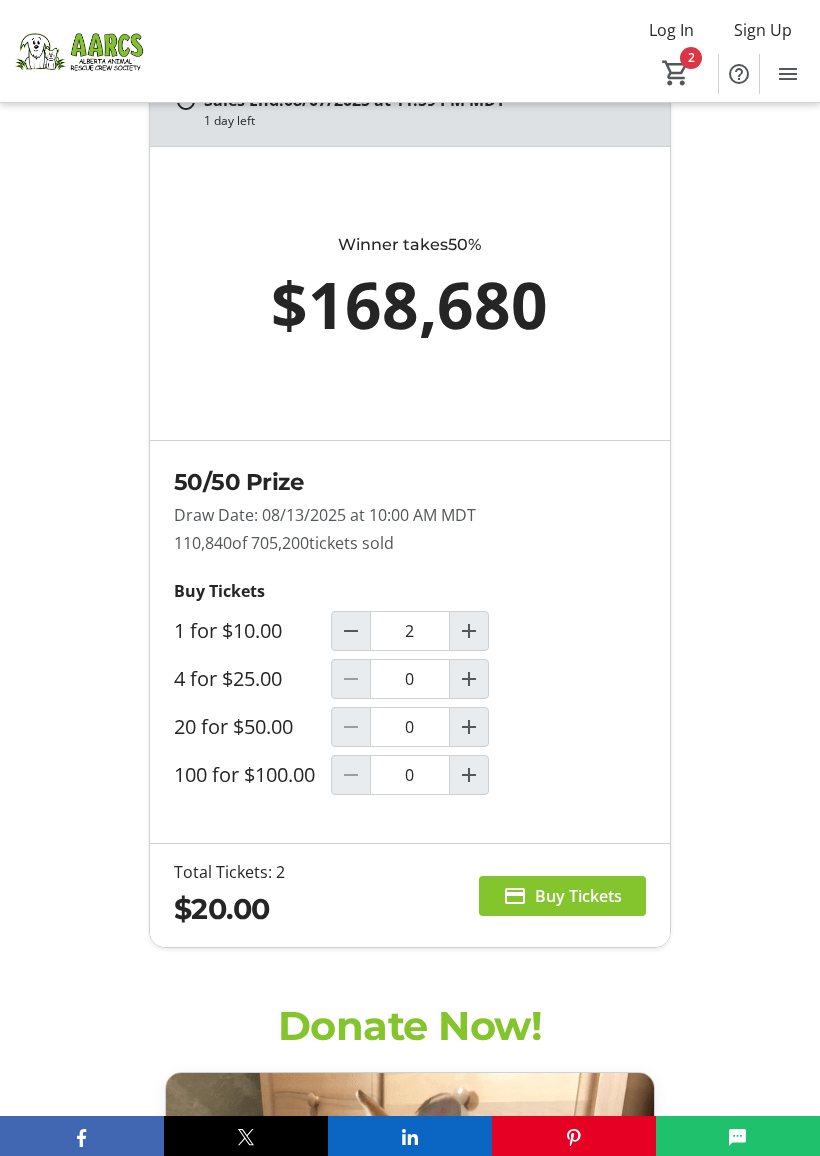 click at bounding box center (351, 631) 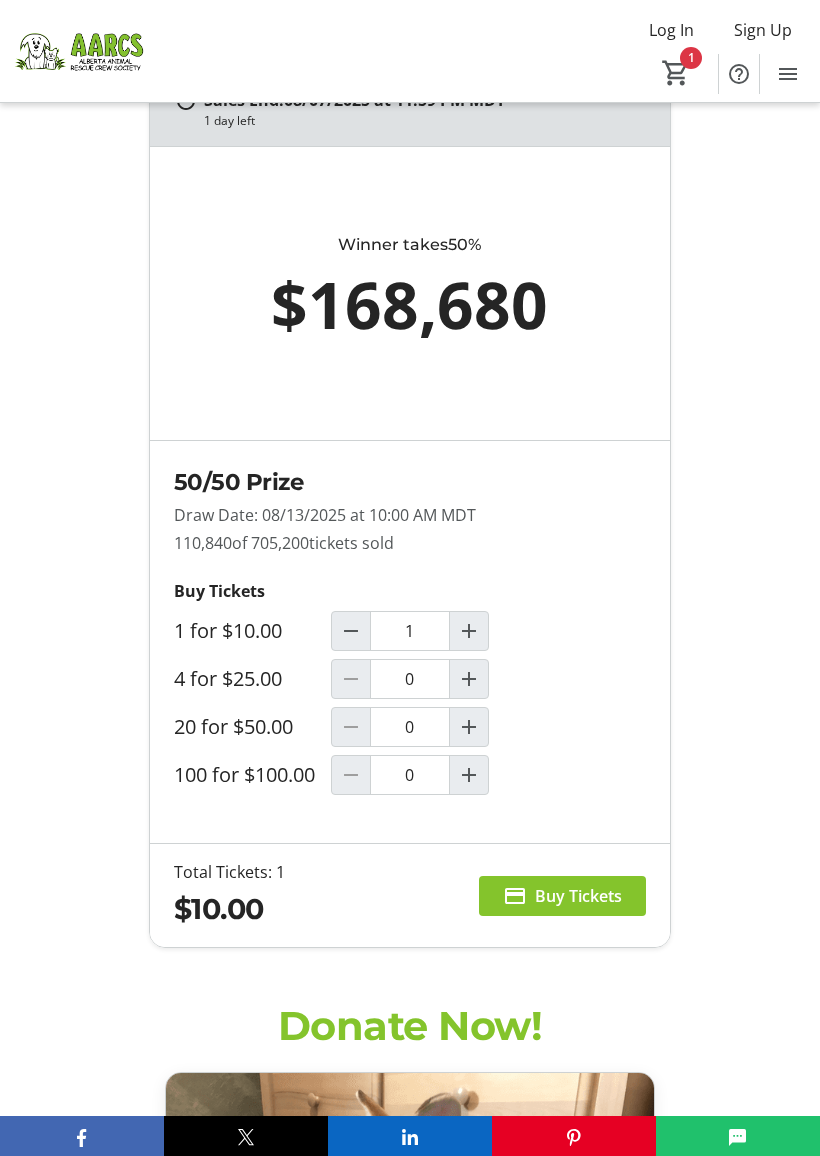 click at bounding box center (351, 631) 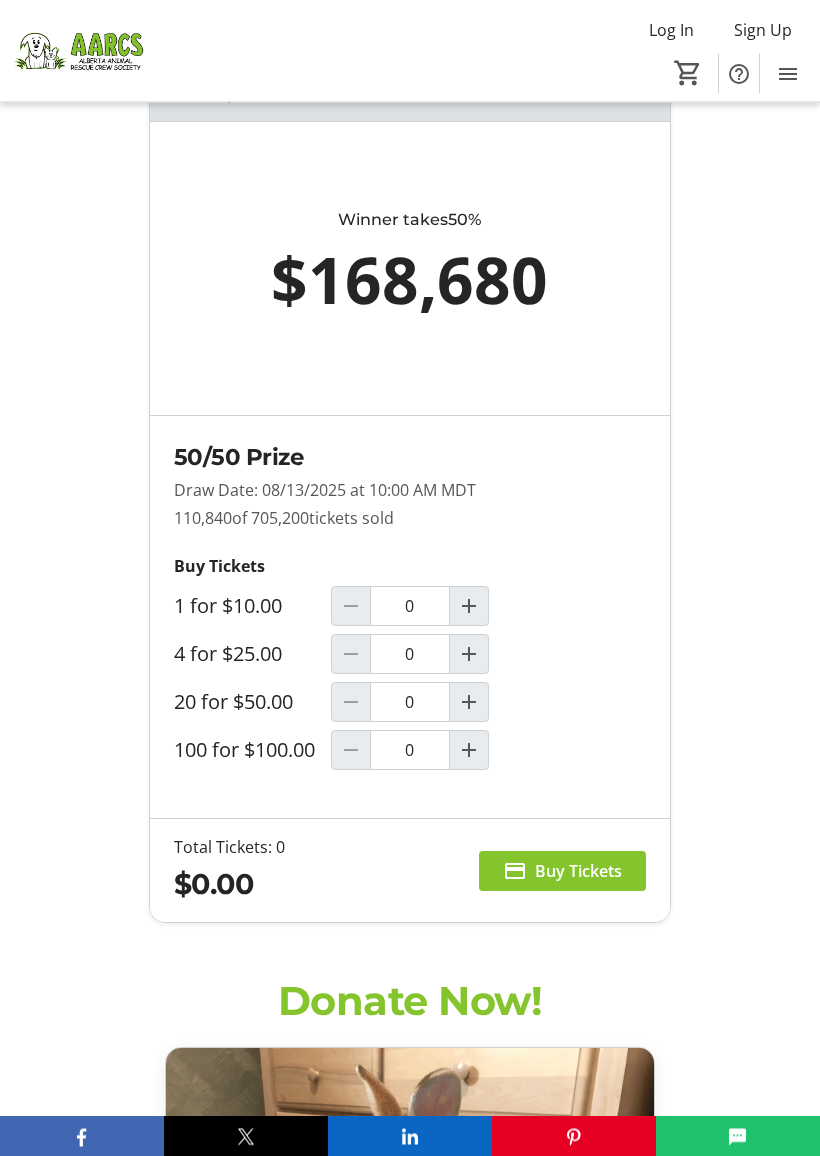 scroll, scrollTop: 1854, scrollLeft: 0, axis: vertical 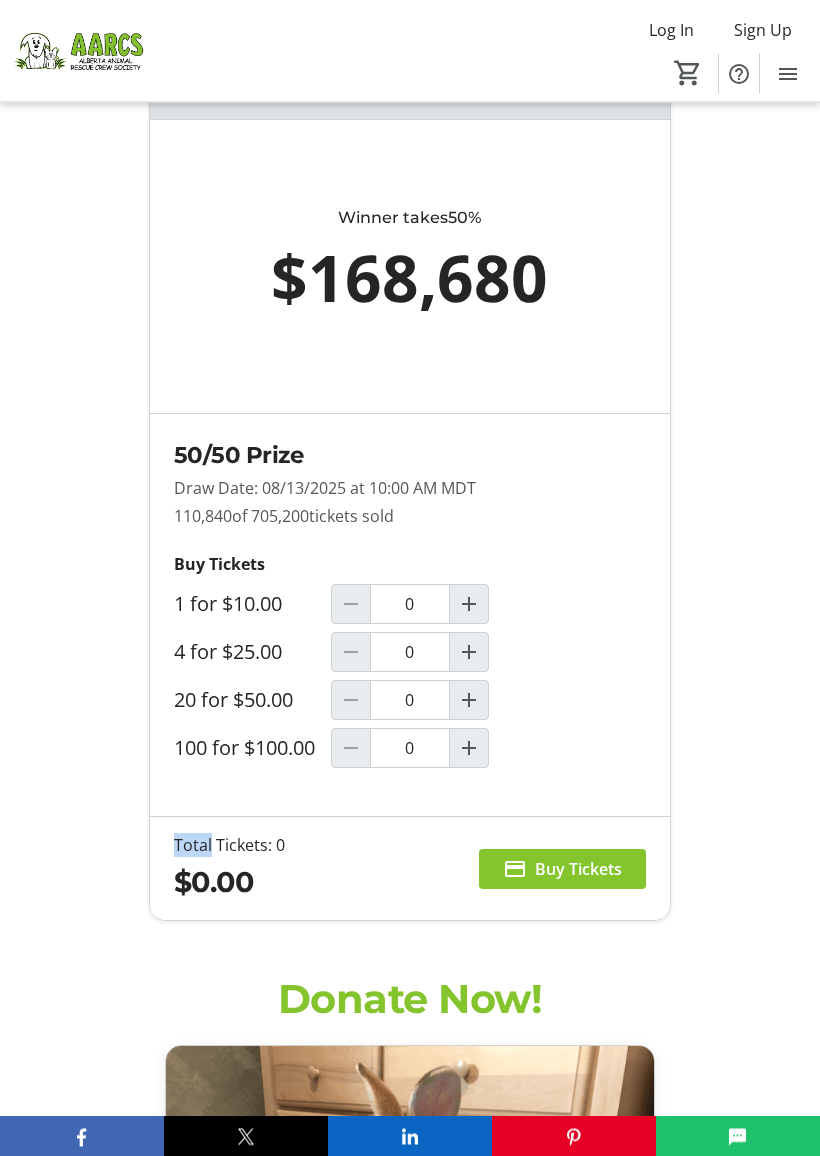 click on "Sales End:  08/07/2025 at 11:59 PM MDT  1 day left  Winner takes   50%  $168,680  50/50 Prize  Draw Date: 08/13/2025 at 10:00 AM MDT   110,840  of 705,200  tickets sold  Buy Tickets  1 for $10.00  0  4 for $25.00  0  20 for $50.00  0  100 for $100.00  0 Total Tickets: 0  $0.00   Buy Tickets" at bounding box center (410, 483) 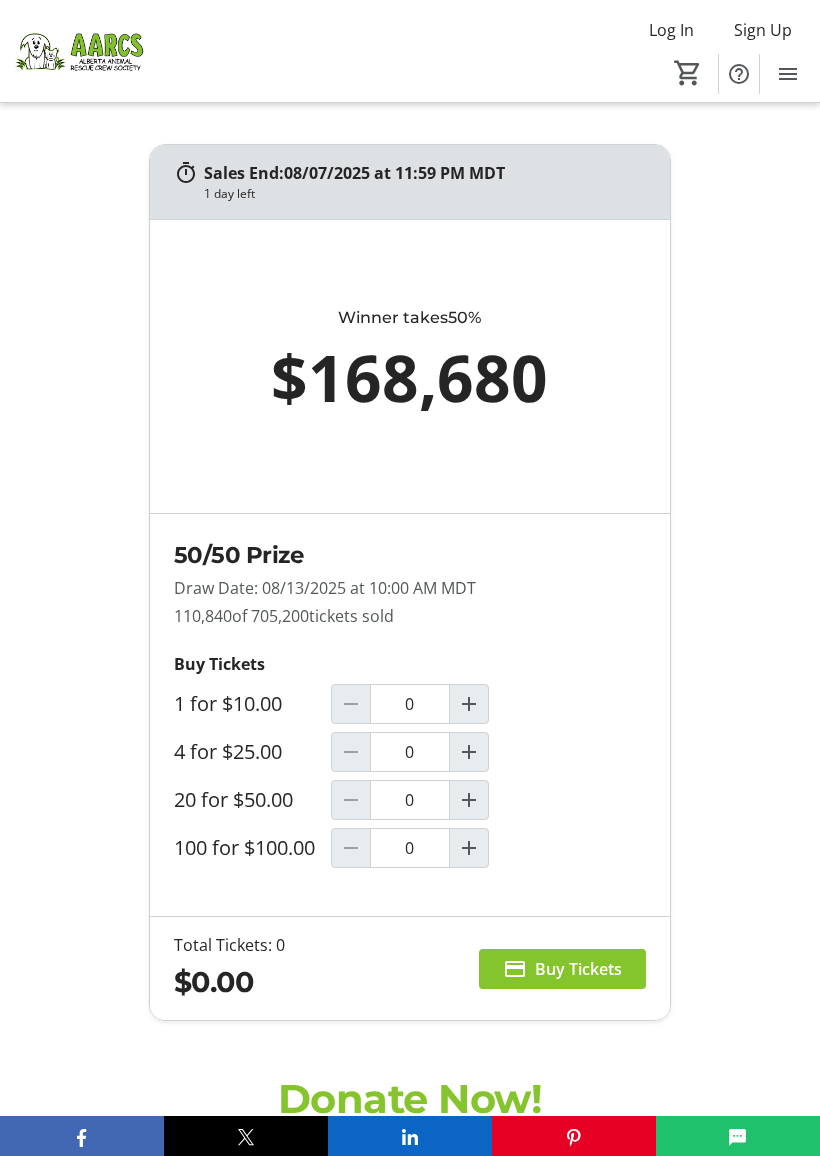 scroll, scrollTop: 1762, scrollLeft: 0, axis: vertical 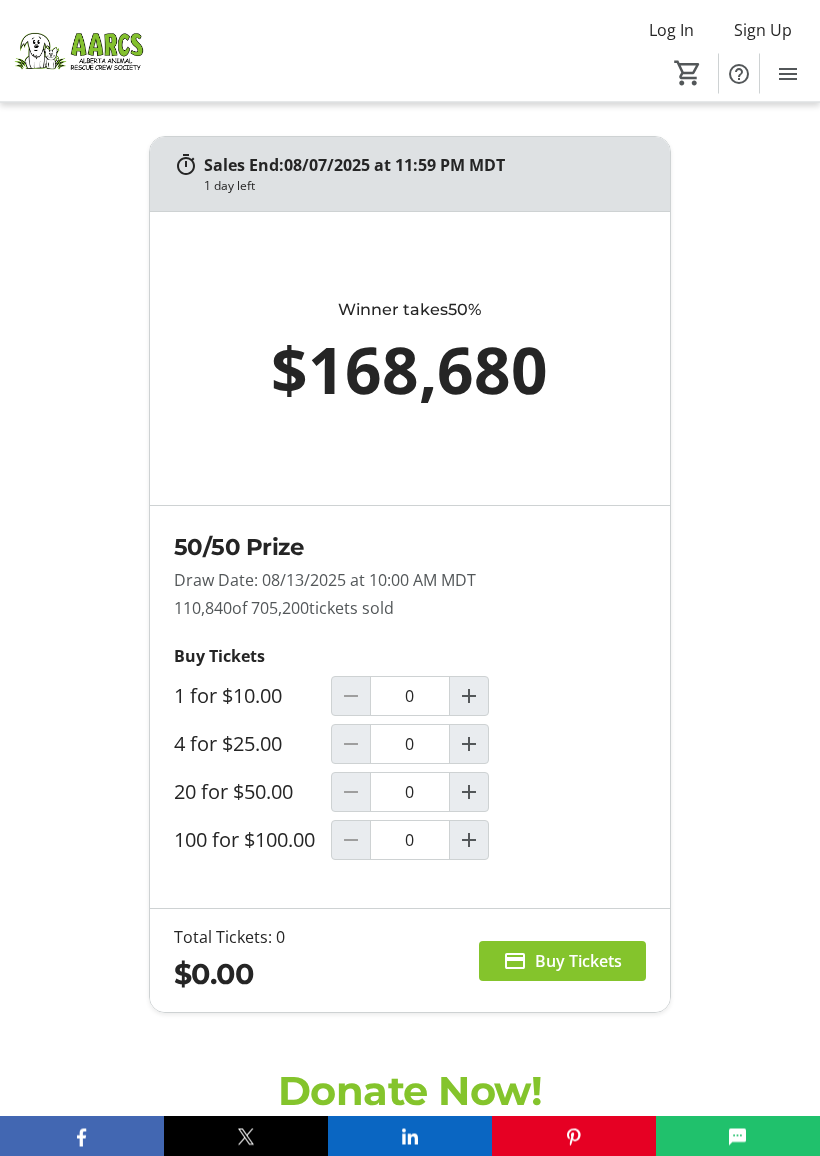 click at bounding box center [469, 697] 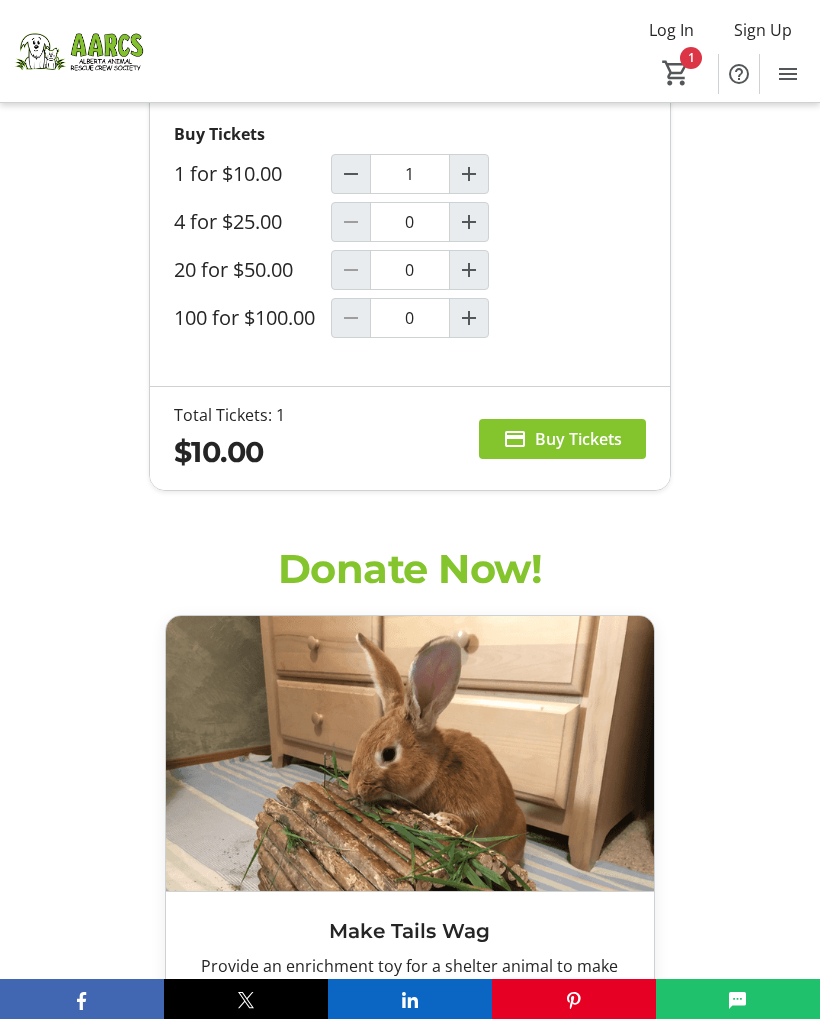 scroll, scrollTop: 2284, scrollLeft: 0, axis: vertical 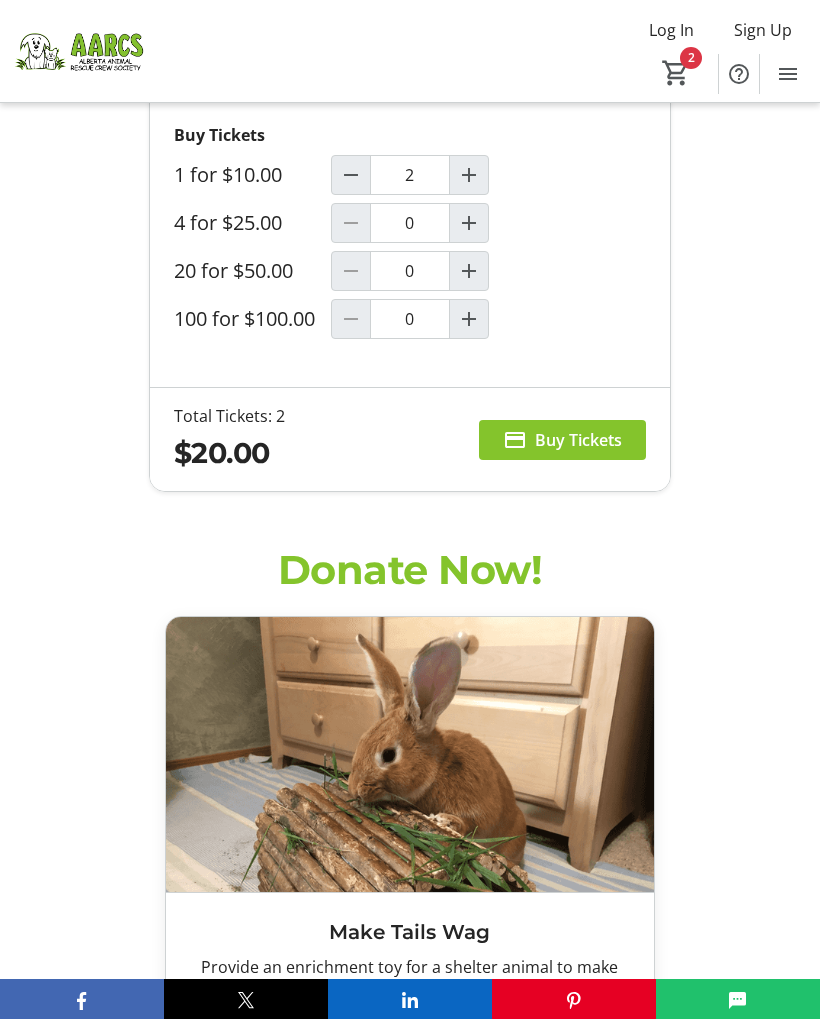 type on "1" 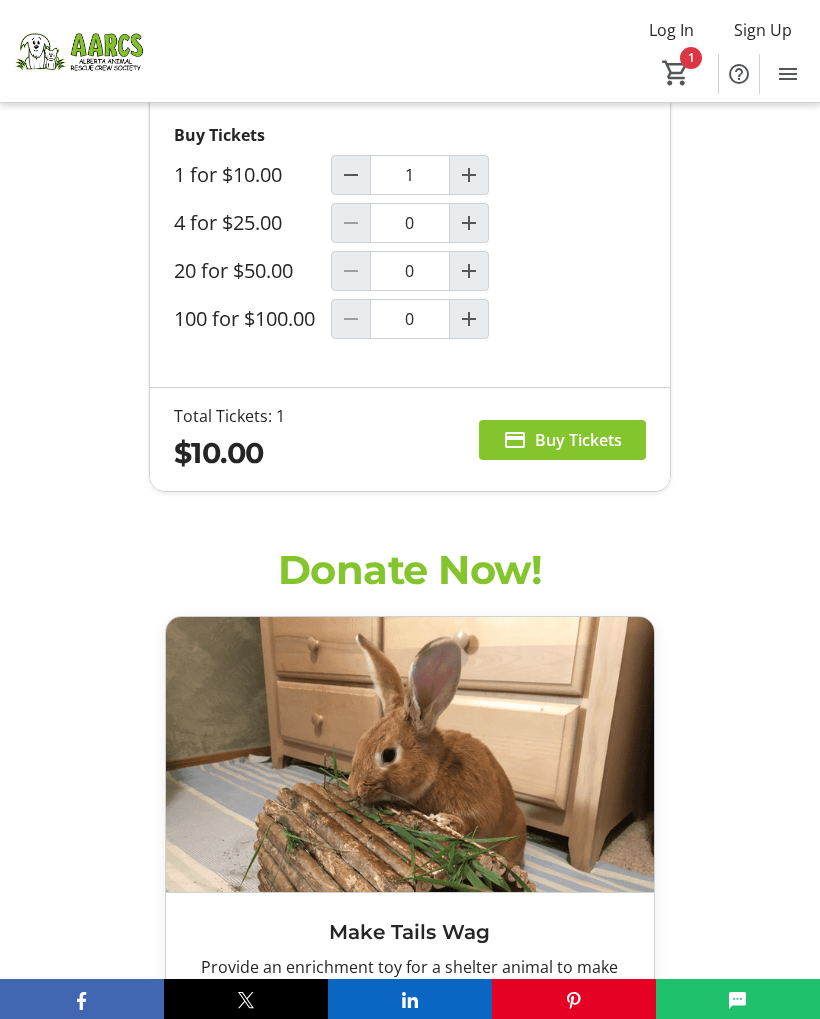type on "0" 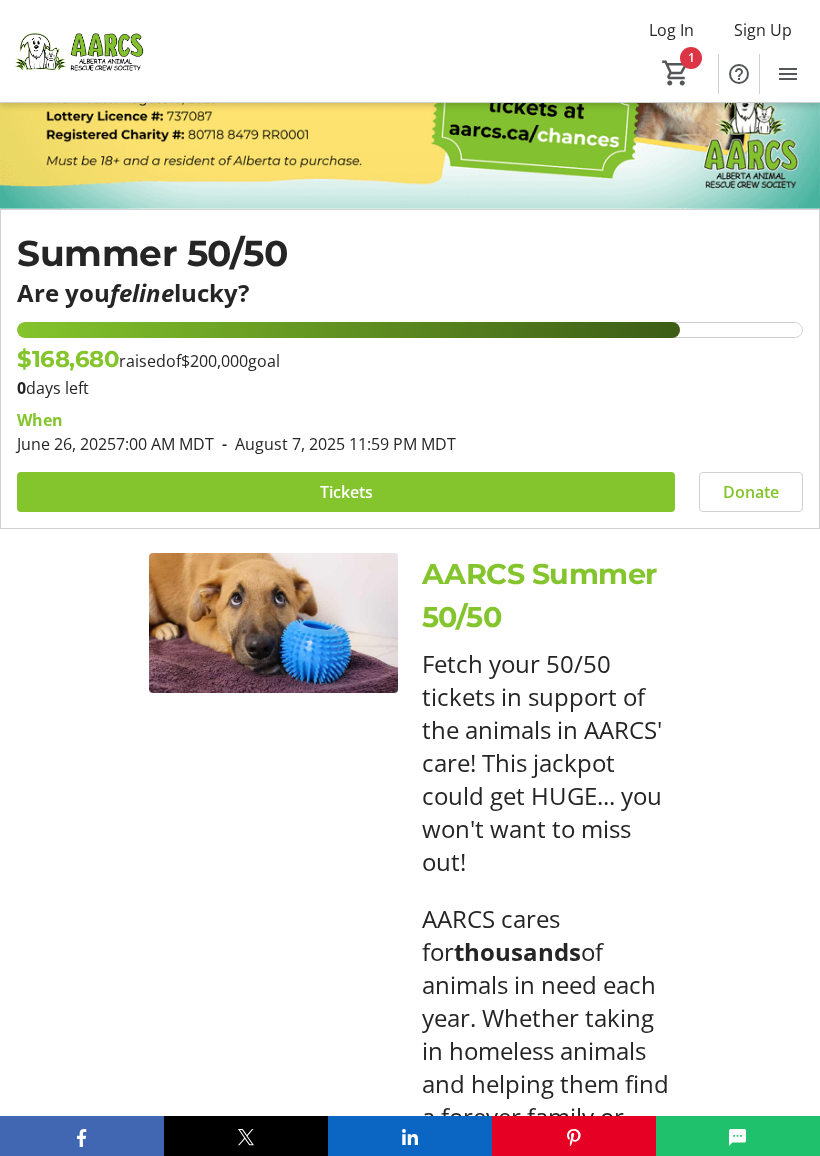 scroll, scrollTop: 358, scrollLeft: 0, axis: vertical 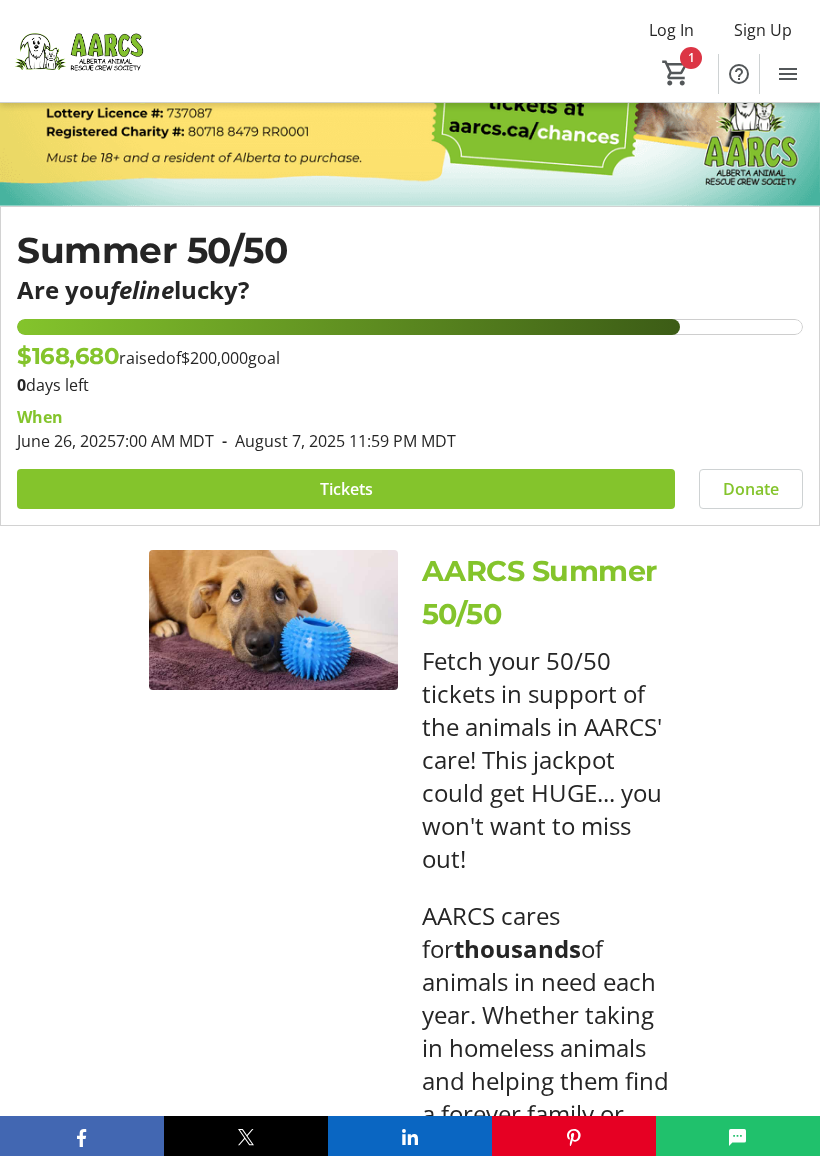 click at bounding box center [346, 489] 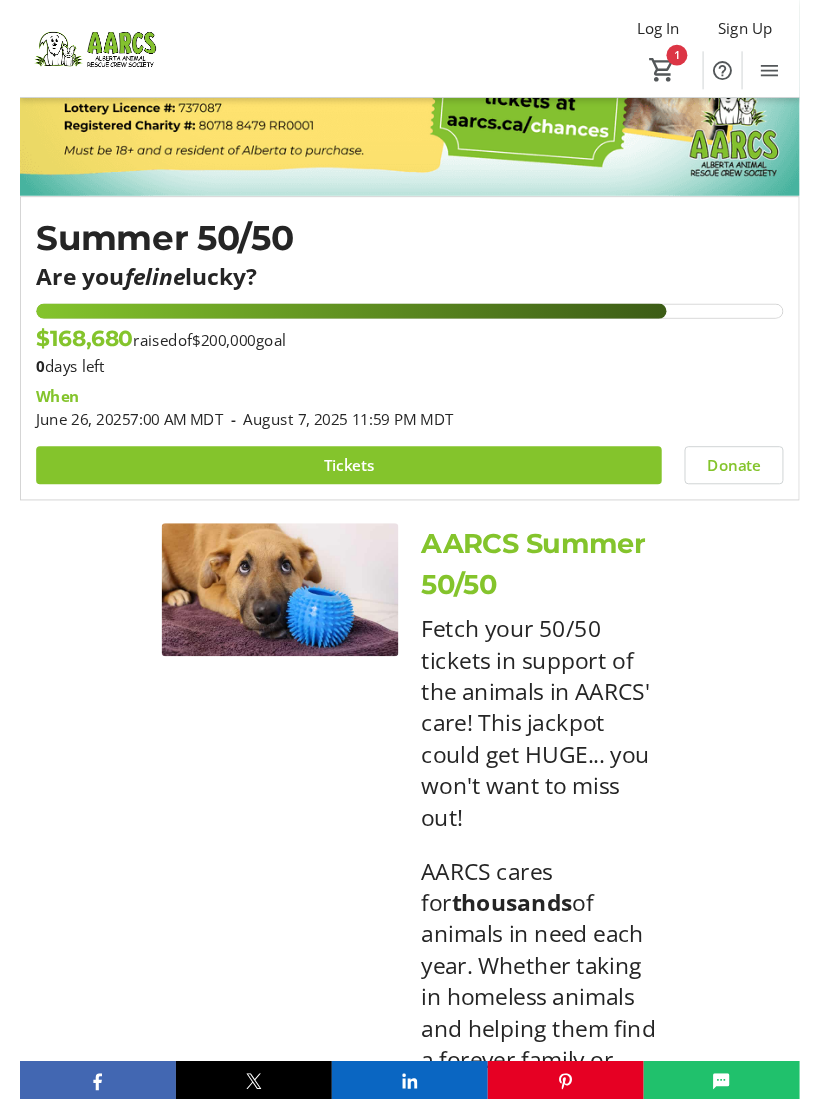 scroll, scrollTop: 0, scrollLeft: 0, axis: both 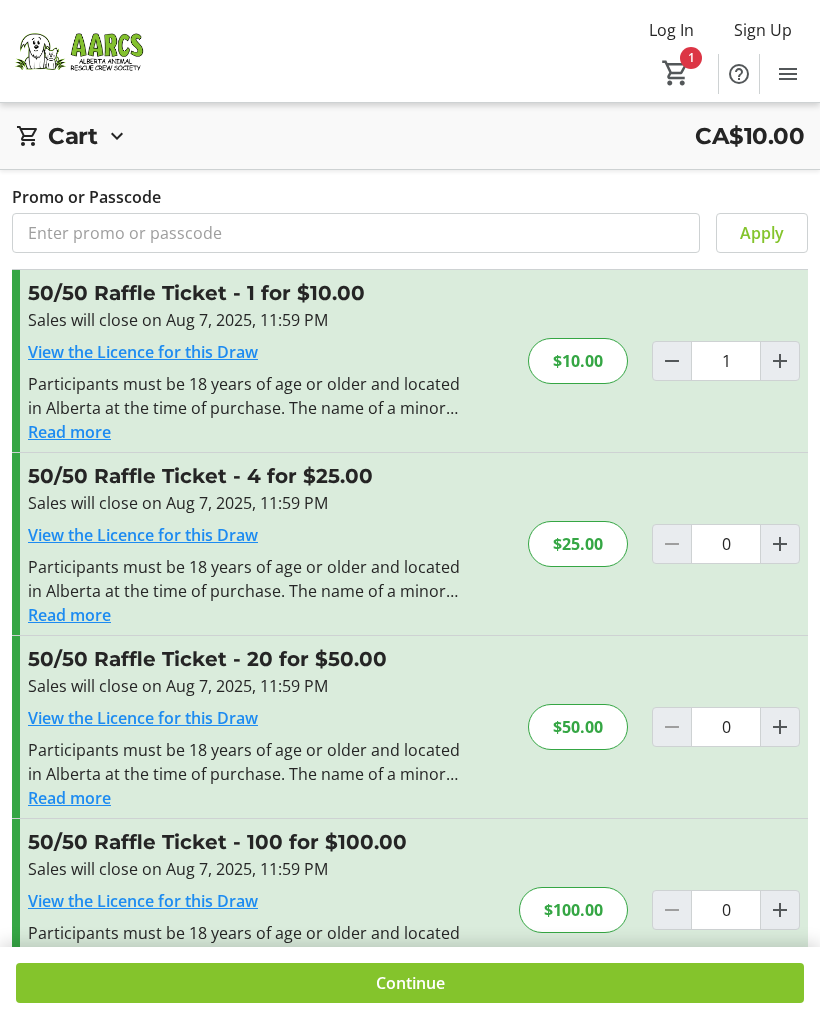 click on "[PRIZE] Ticket - 1 for $[PRICE].   Sales will close on [DATE], [TIME]  View the Licence for this Draw Participants must be 18 years of age or older and located in [LOCATION] at the time of purchase. The name of a minor must not be written on a ticket. Keep your ticket until a winner is confirmed. The winner must have their ticket to claim the prize.  Read more  Participants must be 18 years of age or older and located in [LOCATION] at the time of purchase. The name of a minor must not be written on a ticket. Keep your ticket until a winner is confirmed. The winner must have their ticket to claim the prize.  $[PRICE]  1" 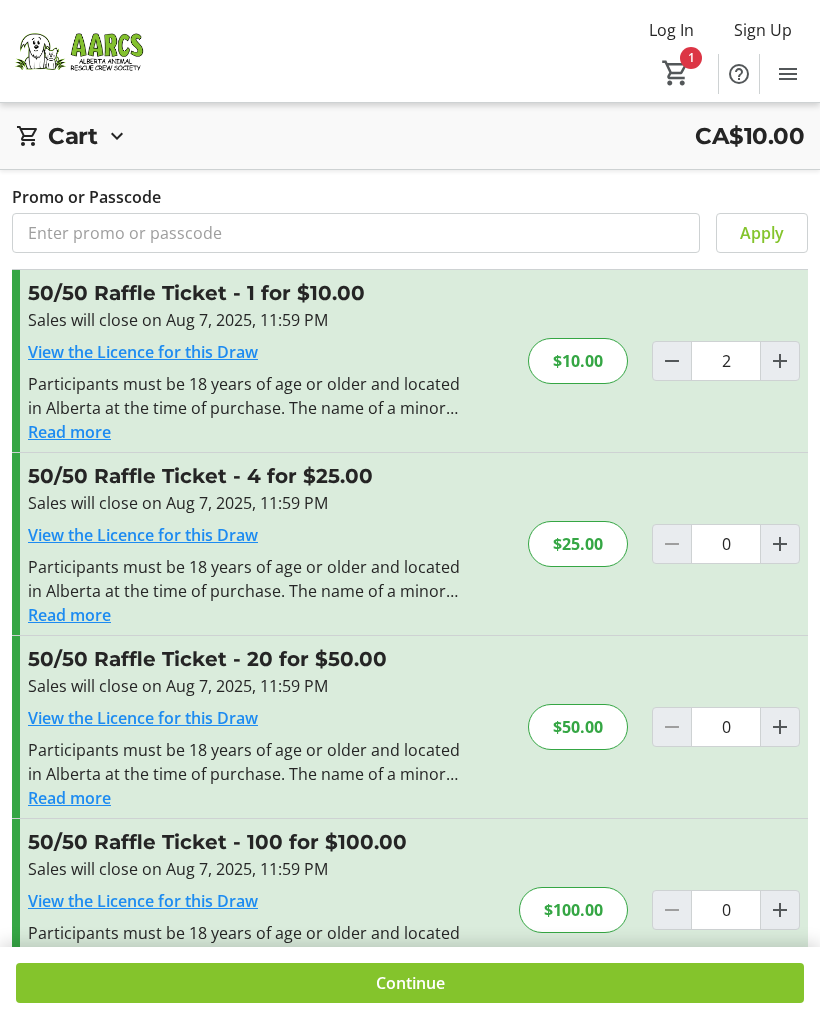 type on "2" 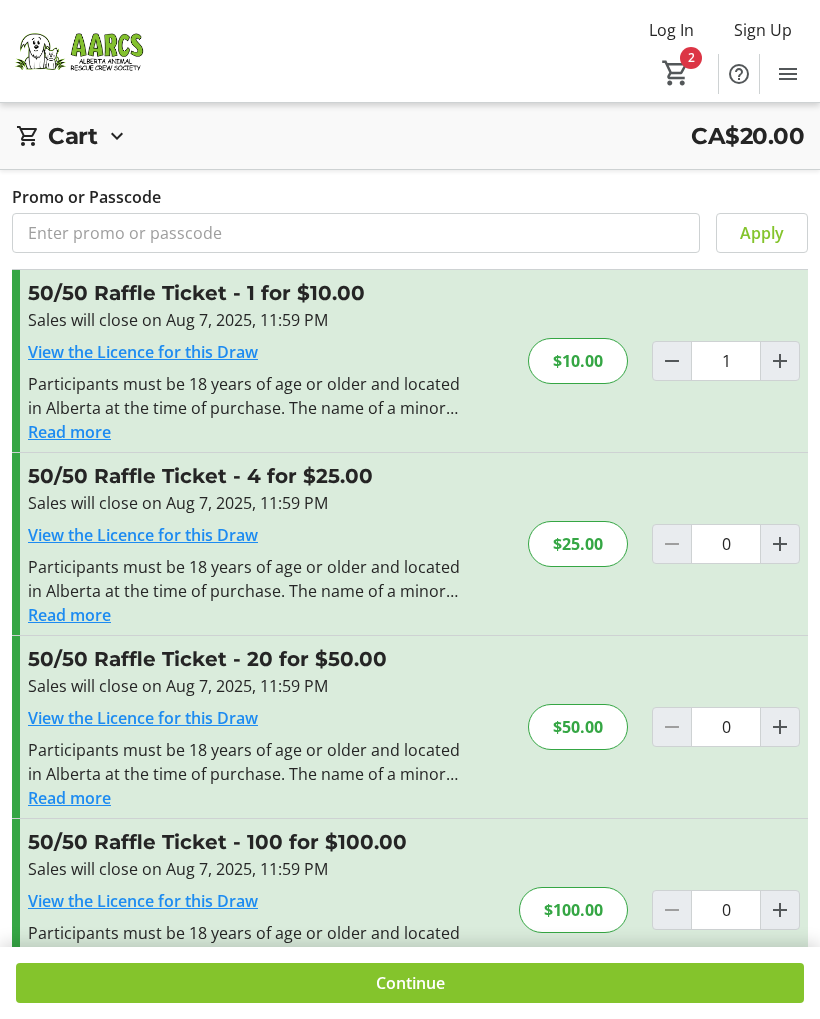 type on "1" 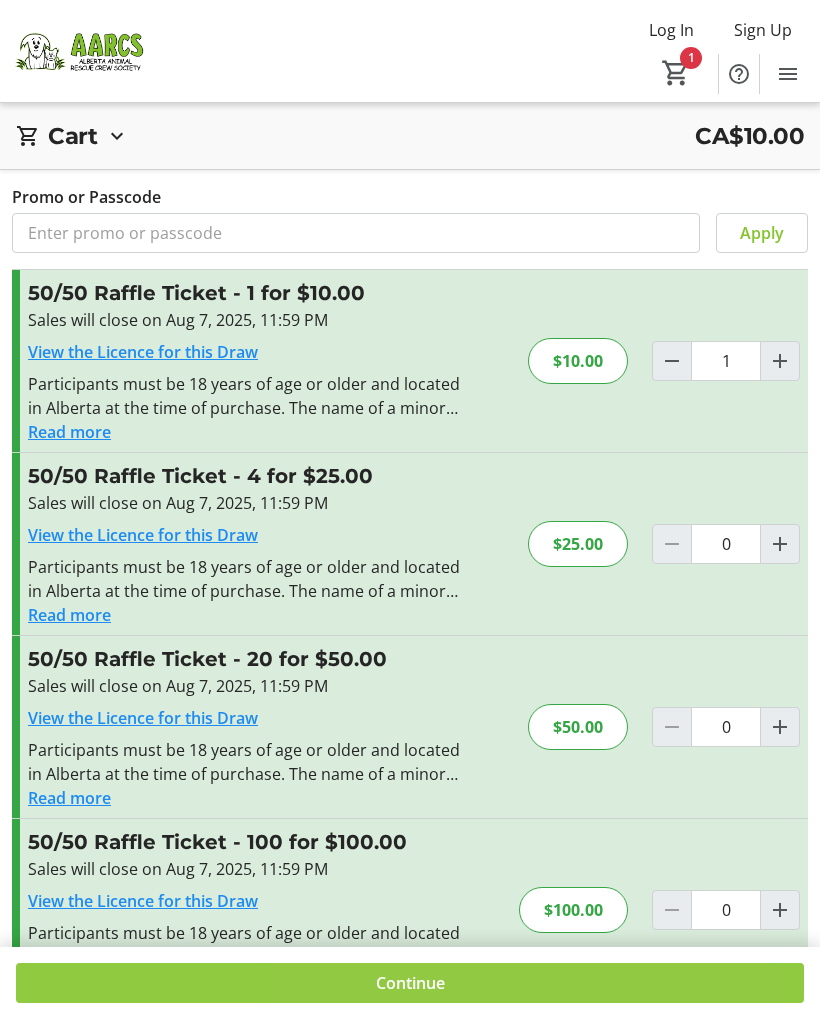 click on "Continue" 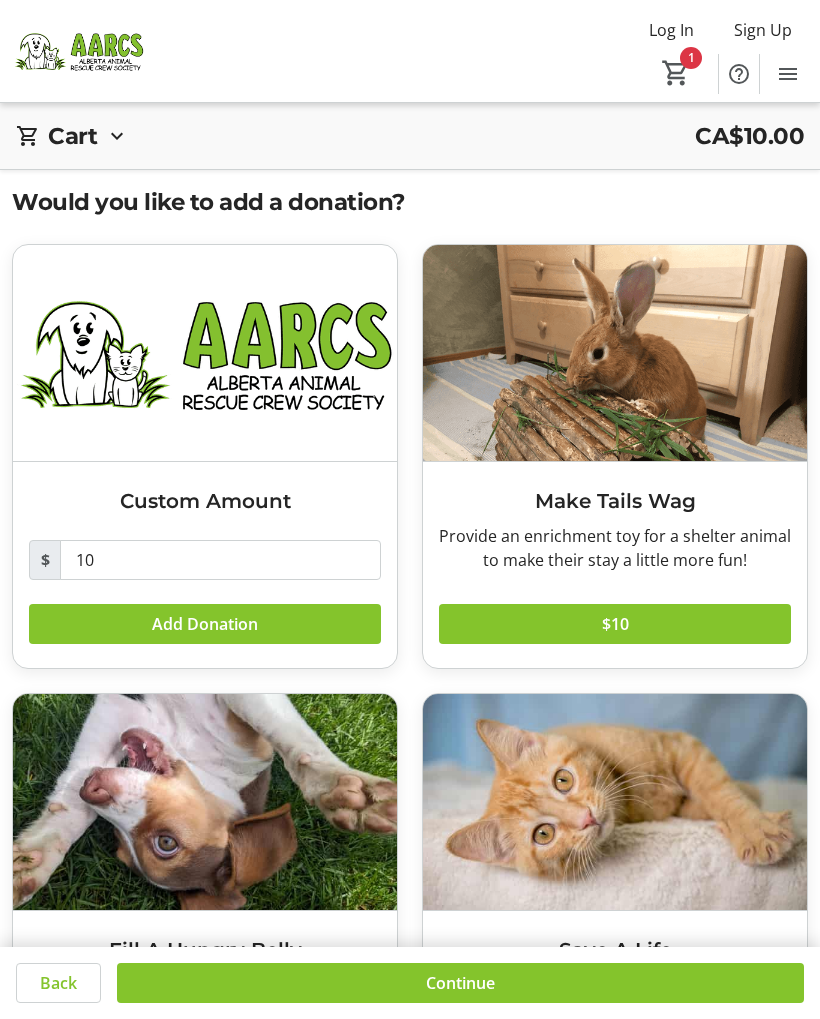click on "Cart" at bounding box center [72, 136] 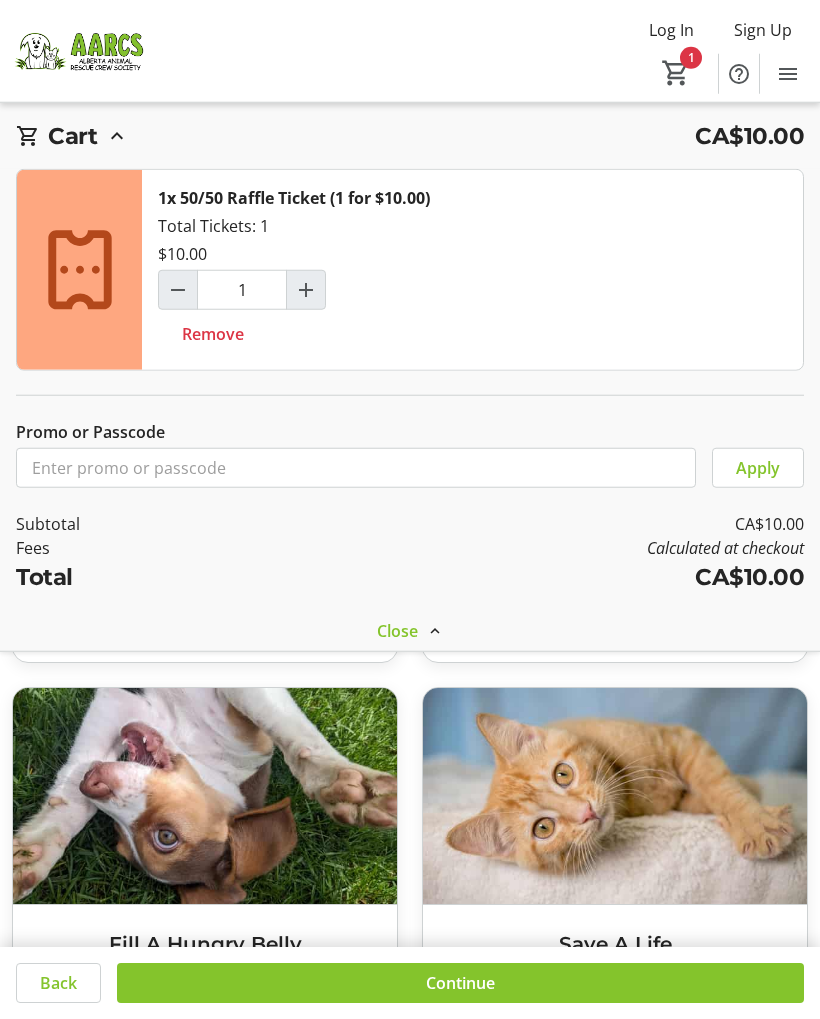 scroll, scrollTop: 23, scrollLeft: 0, axis: vertical 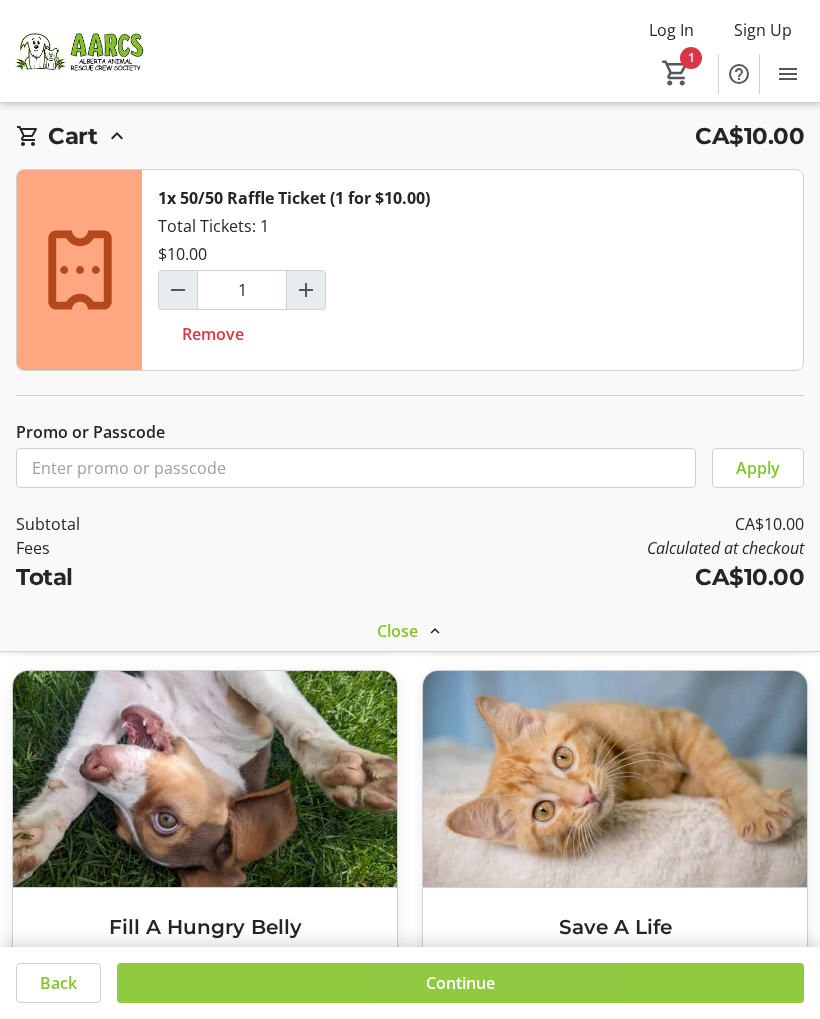 click on "Continue" 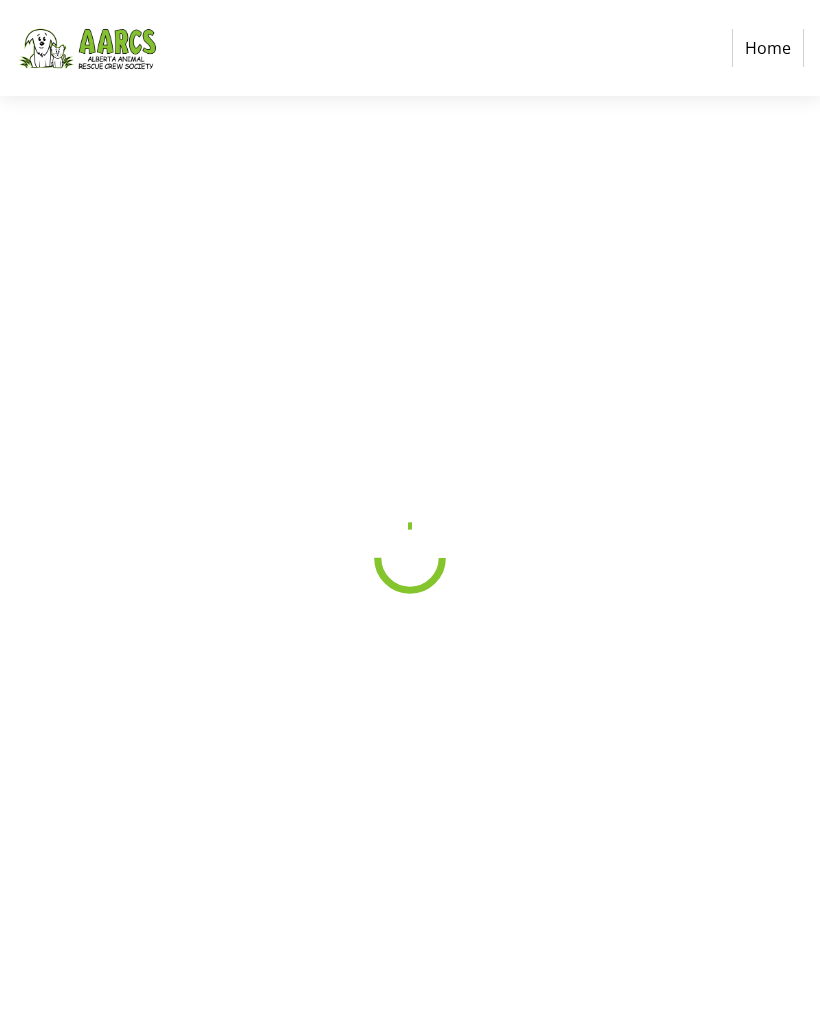 scroll, scrollTop: 0, scrollLeft: 0, axis: both 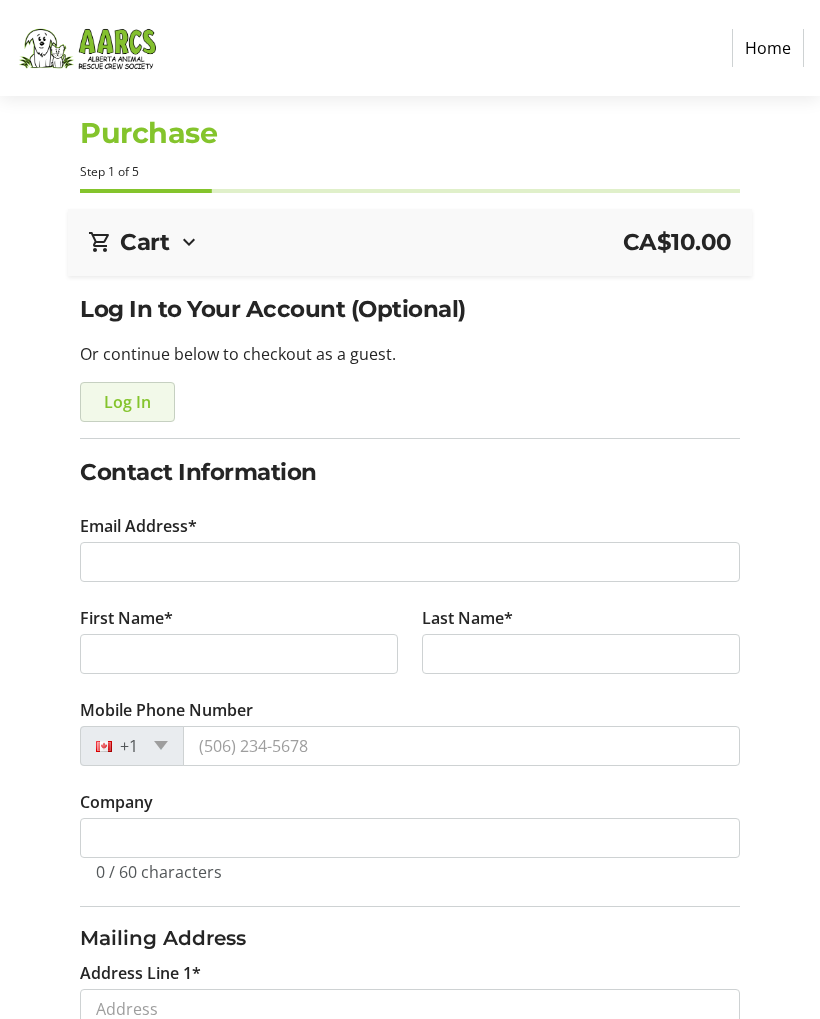click on "Log In" 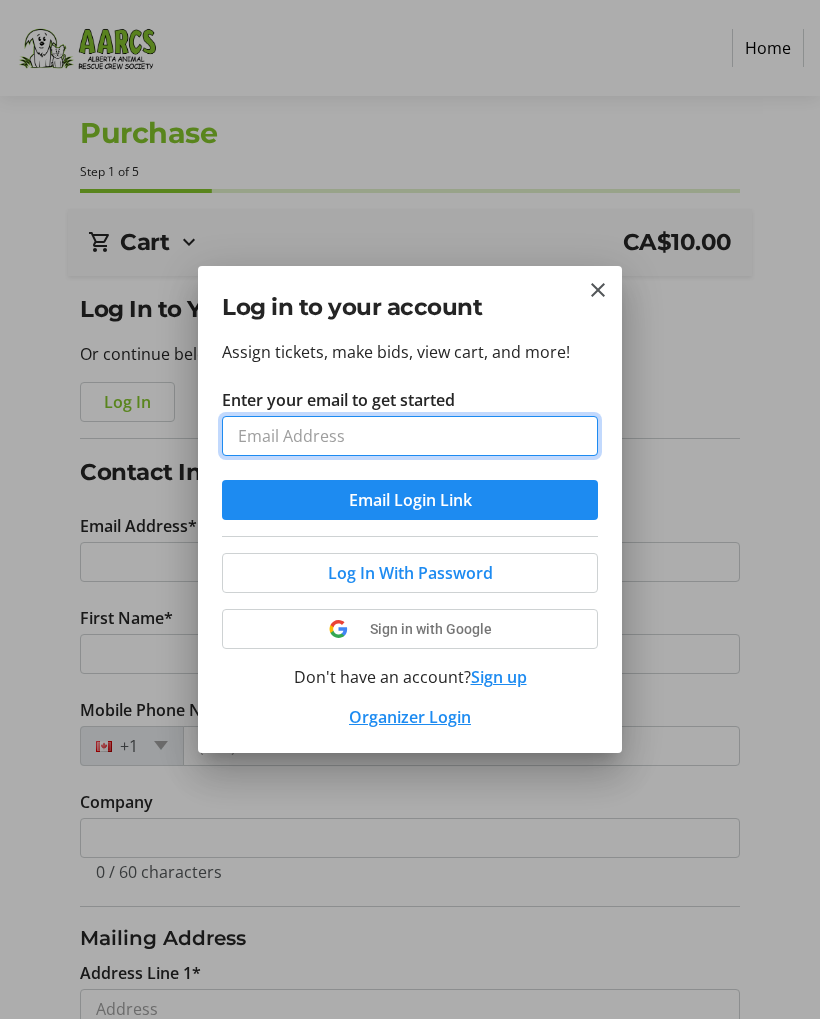 click on "Enter your email to get started" at bounding box center (410, 436) 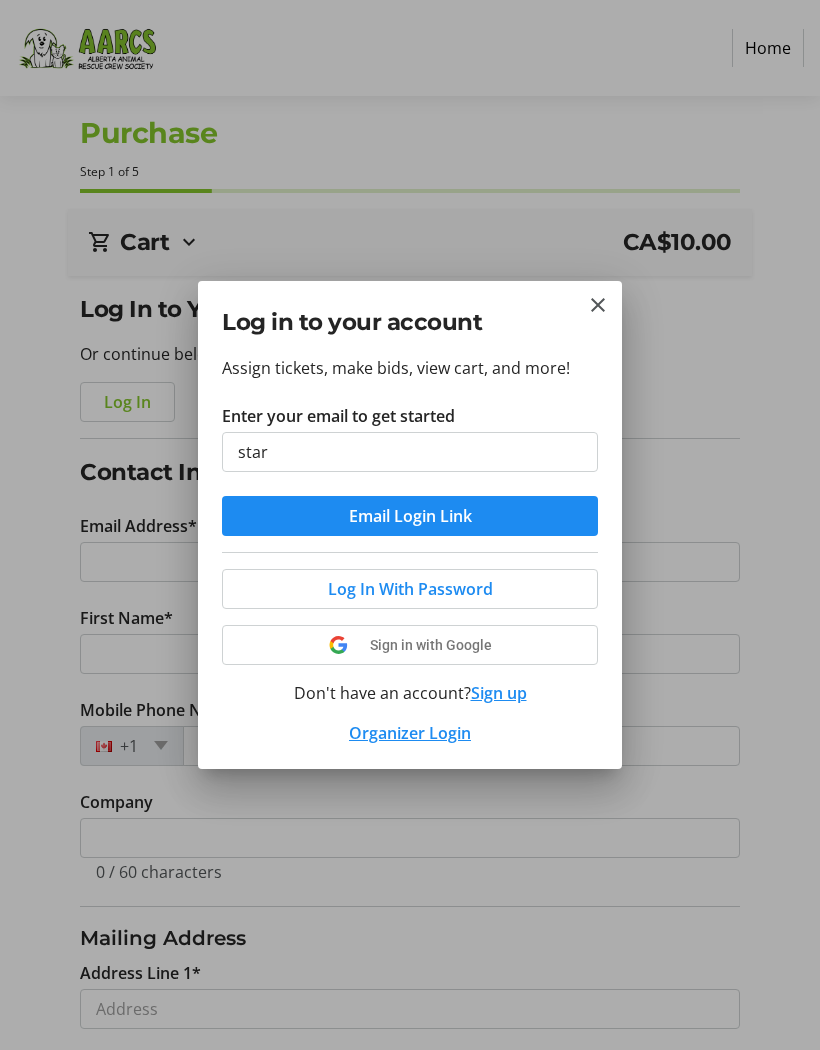 click on "Log in to your account Assign tickets, make bids, view cart, and more! Enter your email to get started [USERNAME] Email Login Link   Log In With Password  Sign in with Google  Don't have an account?  Sign up Organizer Login" at bounding box center (0, 0) 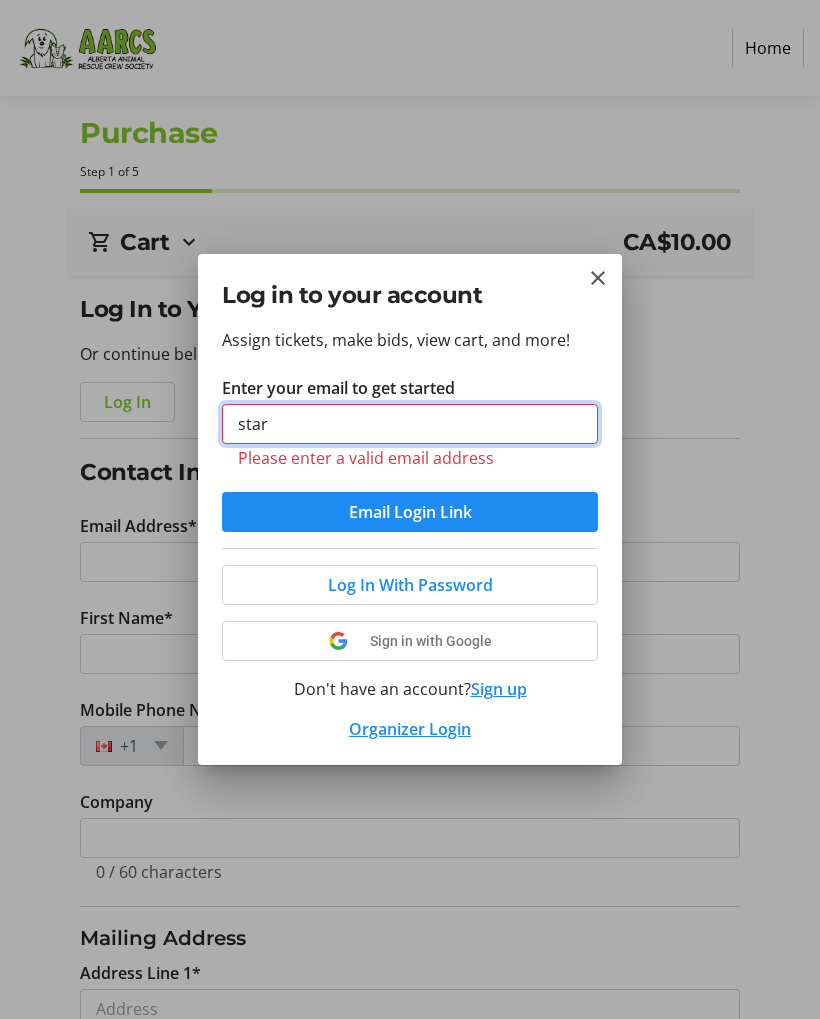 click on "star" at bounding box center [410, 424] 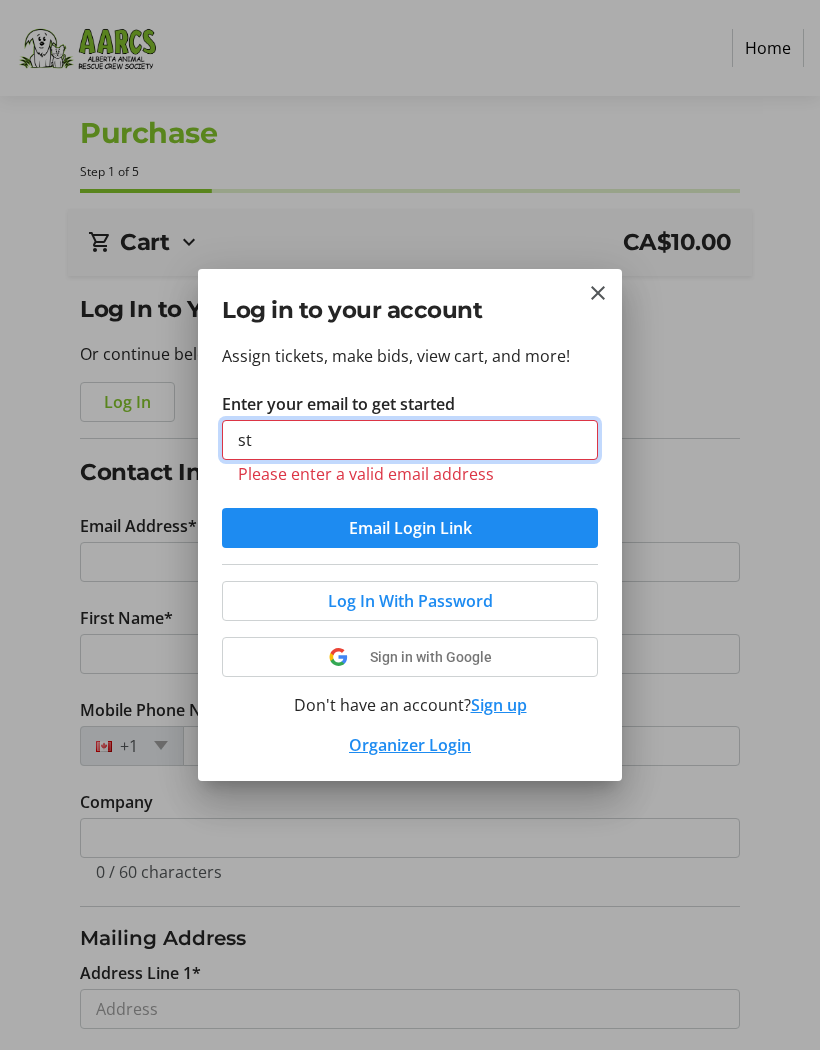 type on "s" 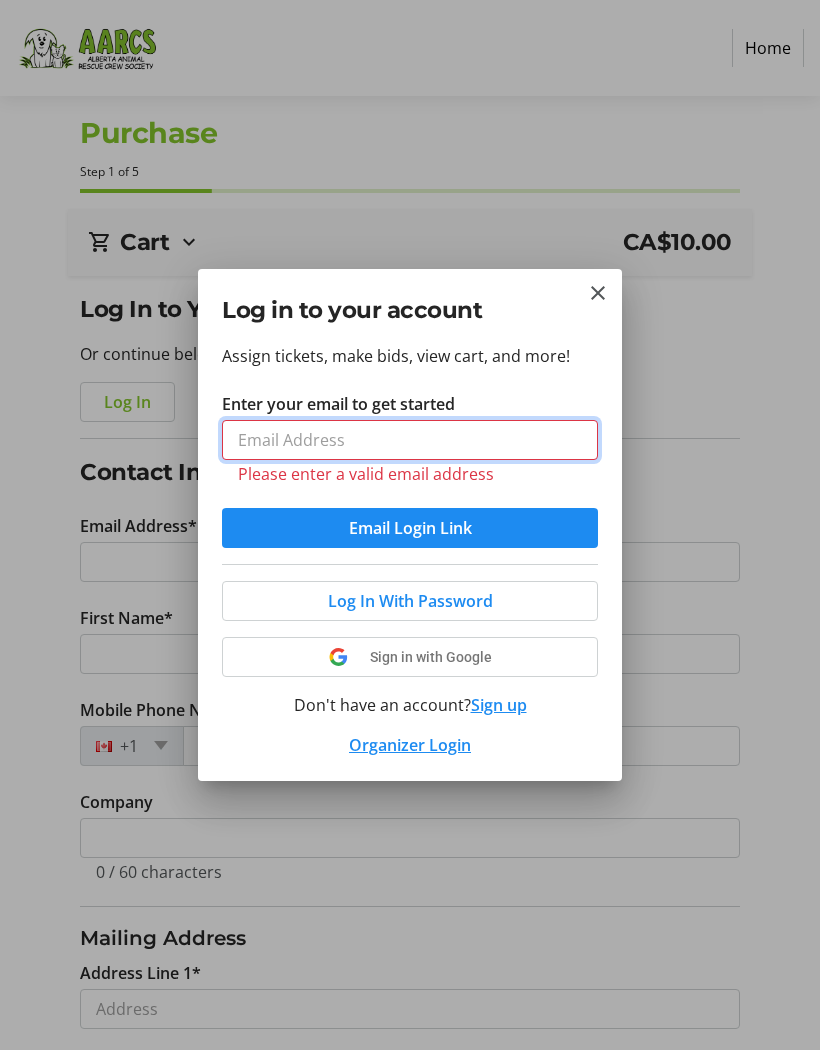 type 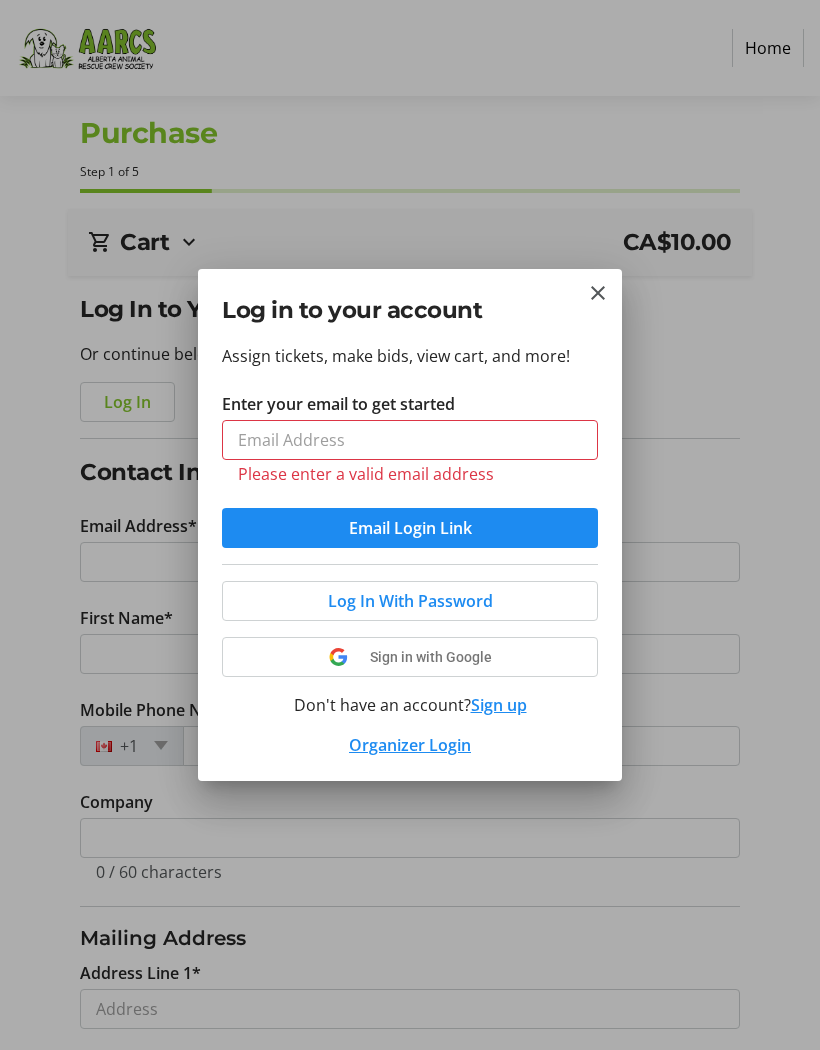 click at bounding box center (598, 293) 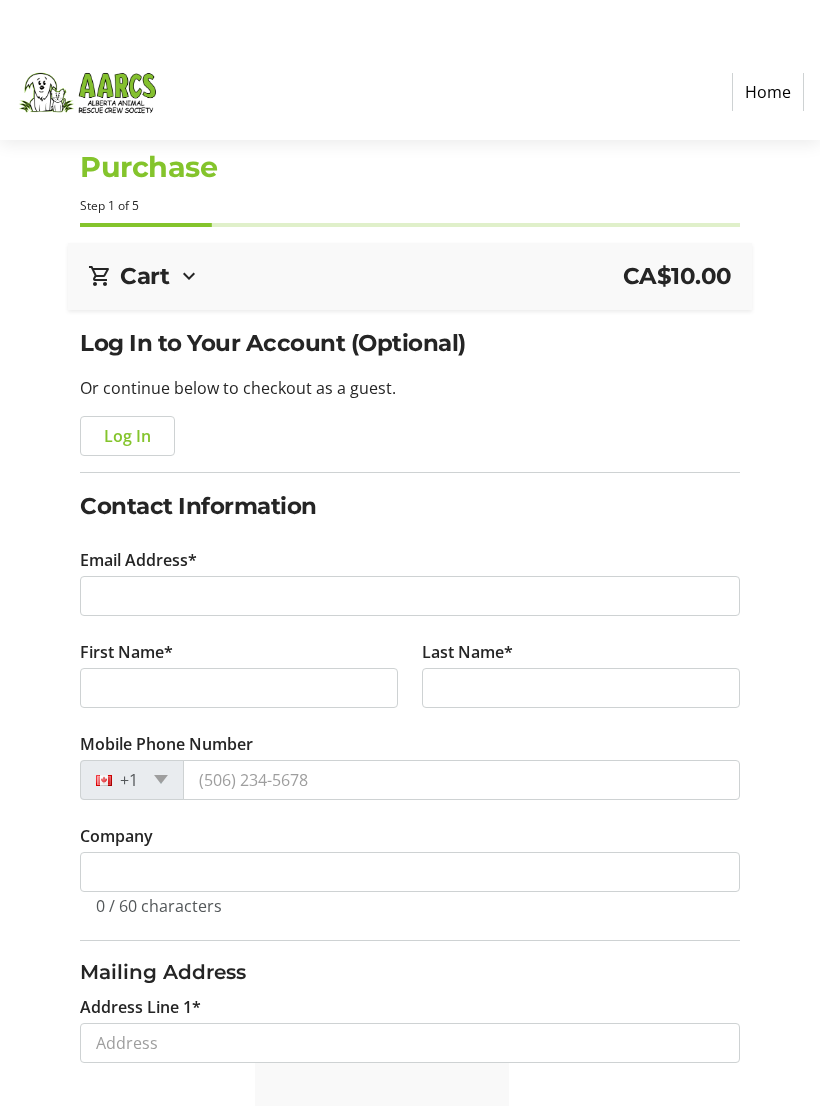 scroll, scrollTop: 0, scrollLeft: 0, axis: both 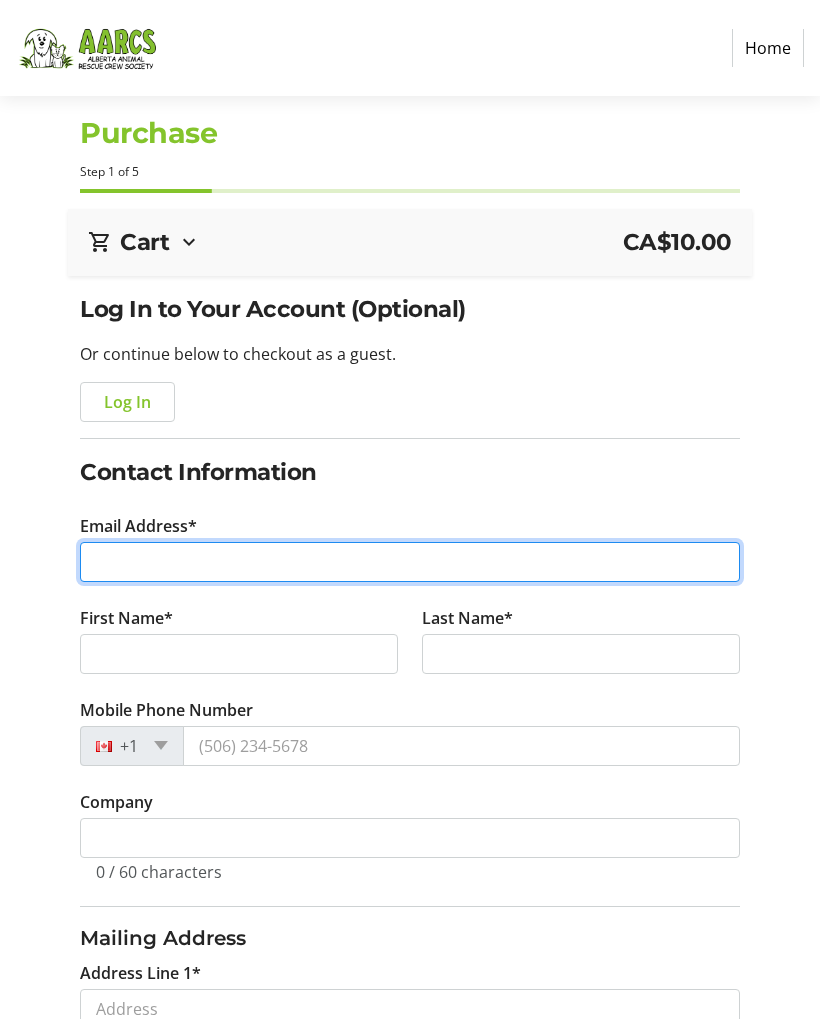 click on "Email Address*" at bounding box center [409, 562] 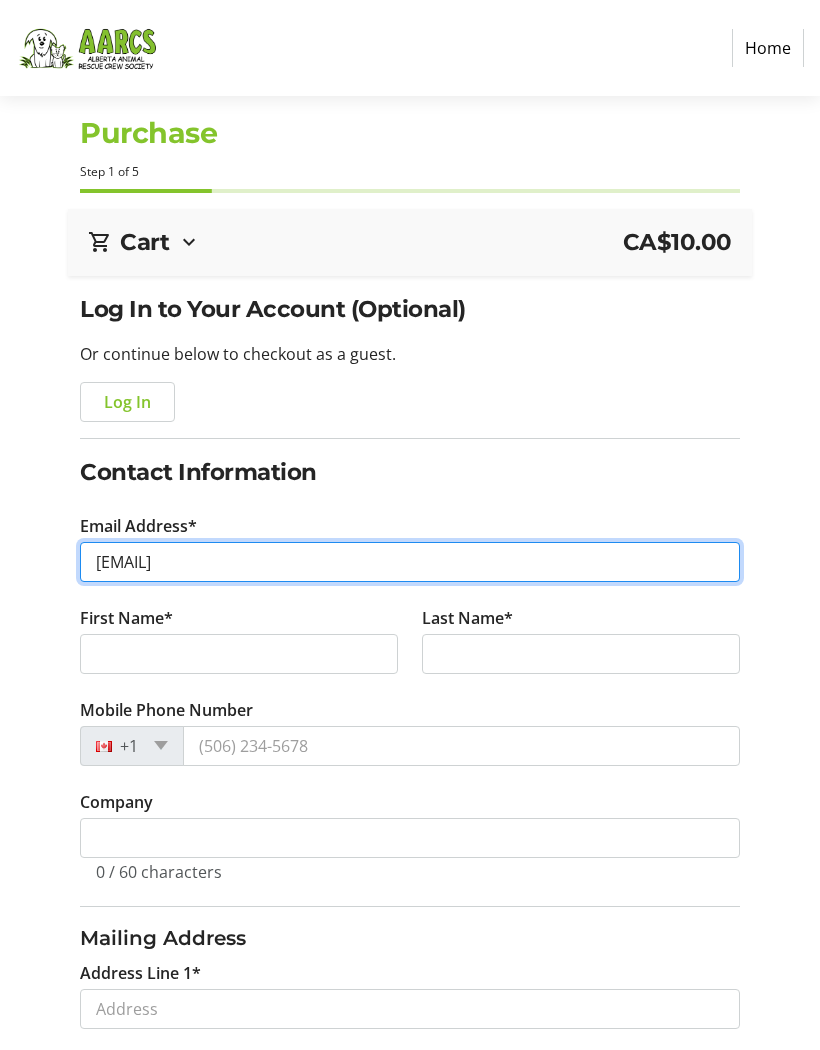 type on "[EMAIL]" 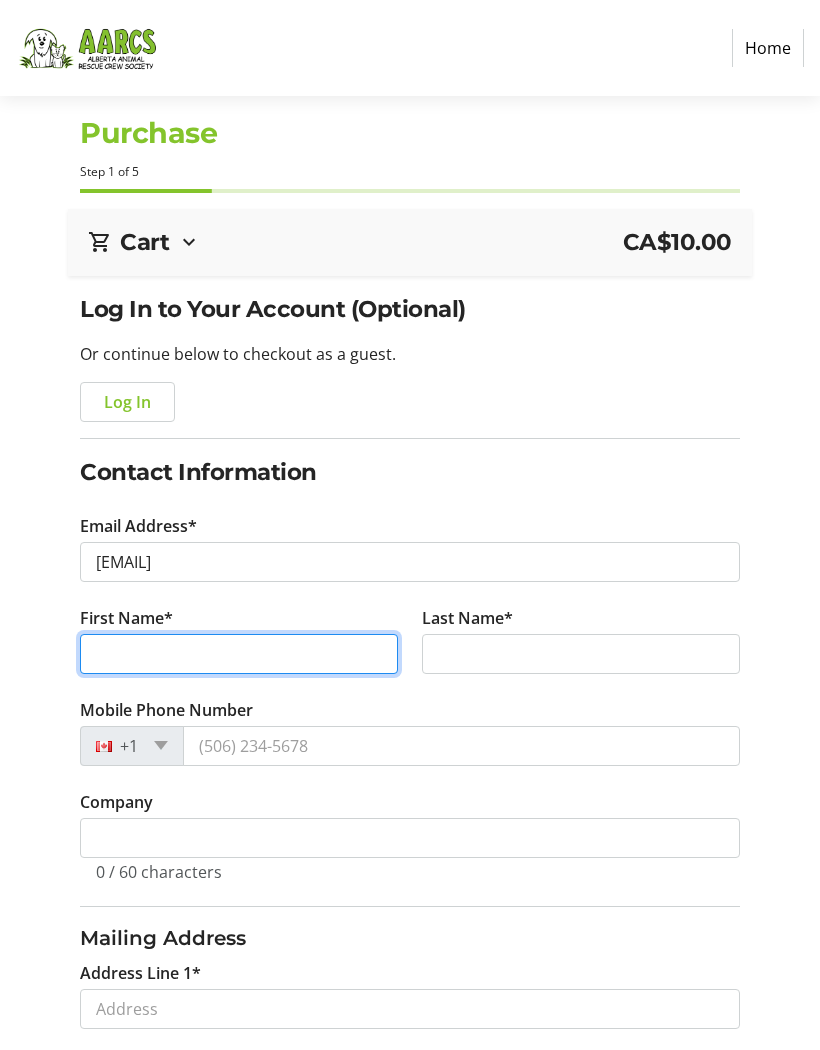 click on "First Name*" at bounding box center [239, 654] 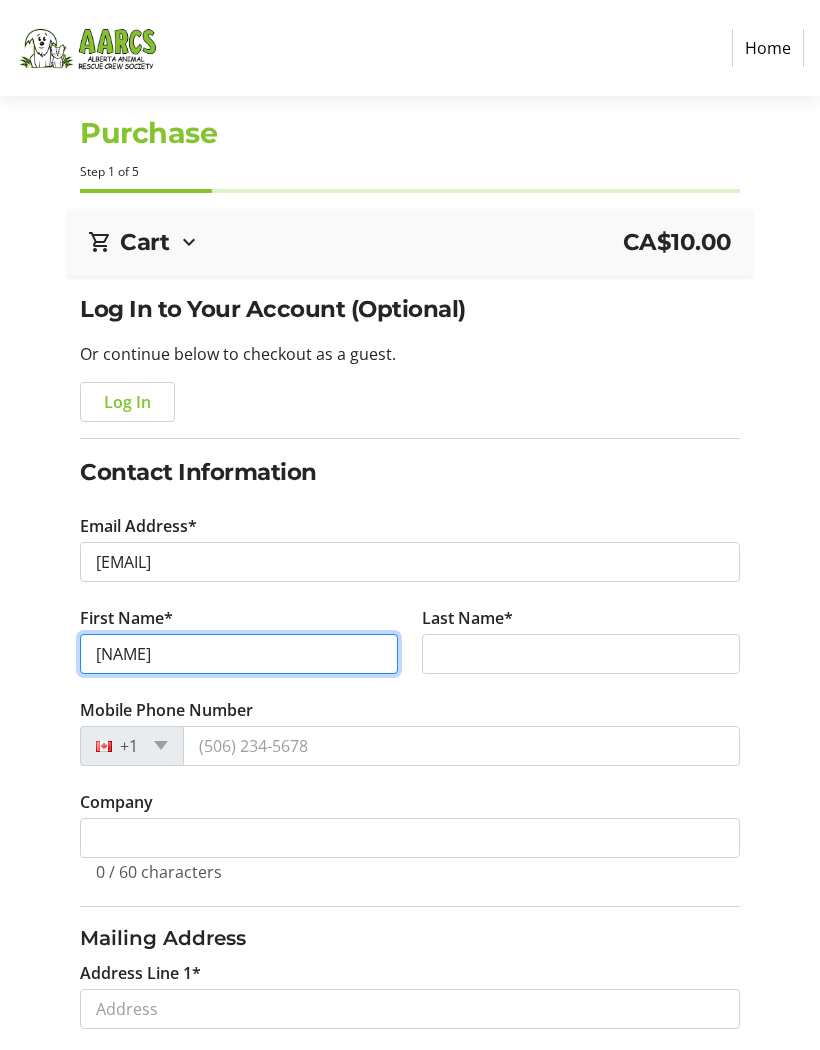 type on "[NAME]" 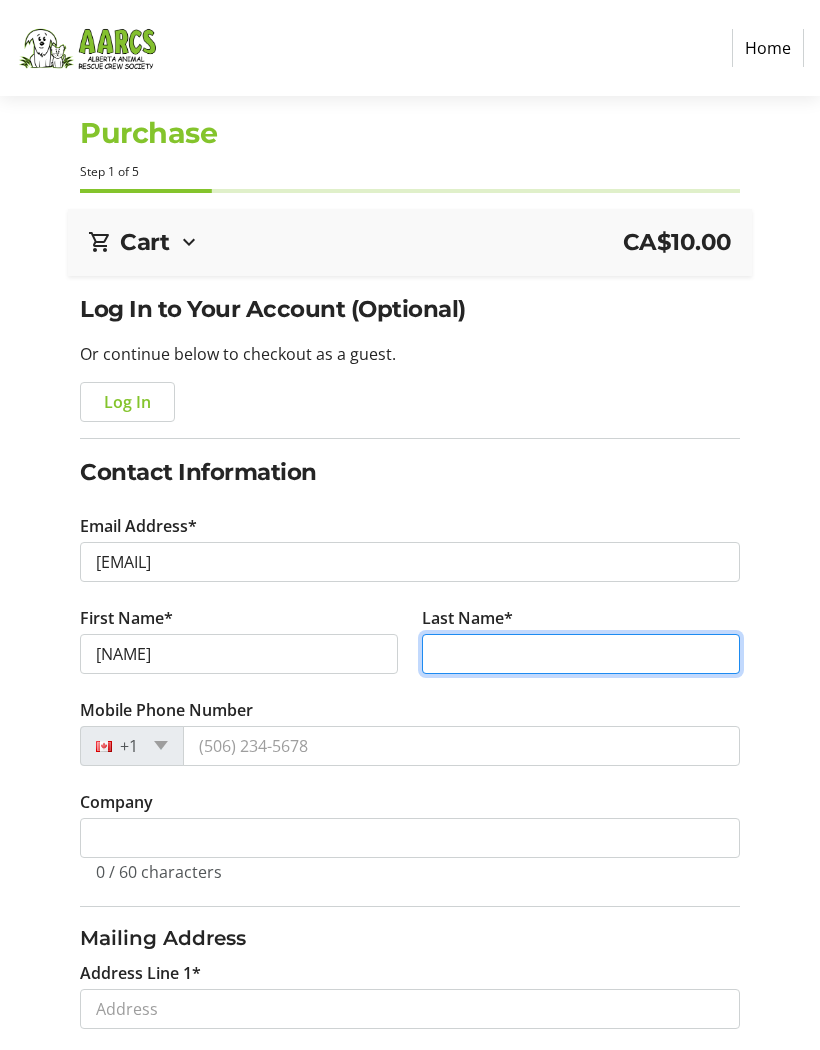click on "Last Name*" at bounding box center (581, 654) 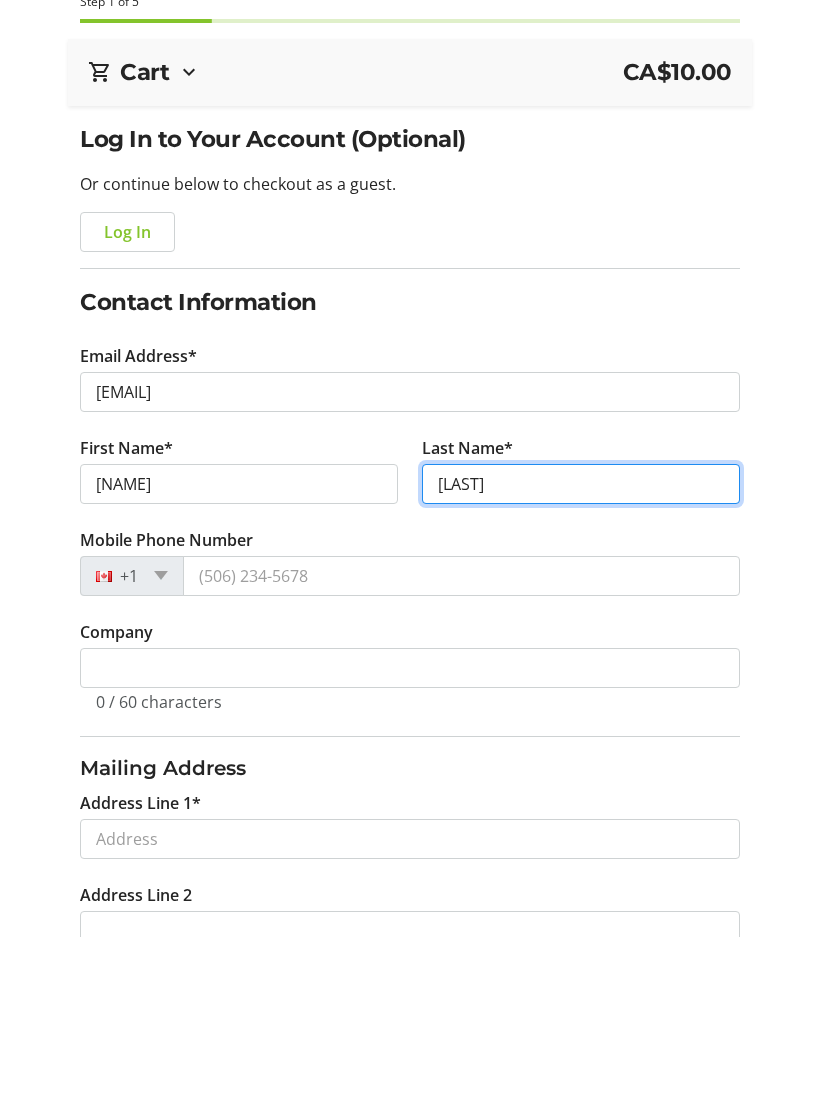 type on "[LAST]" 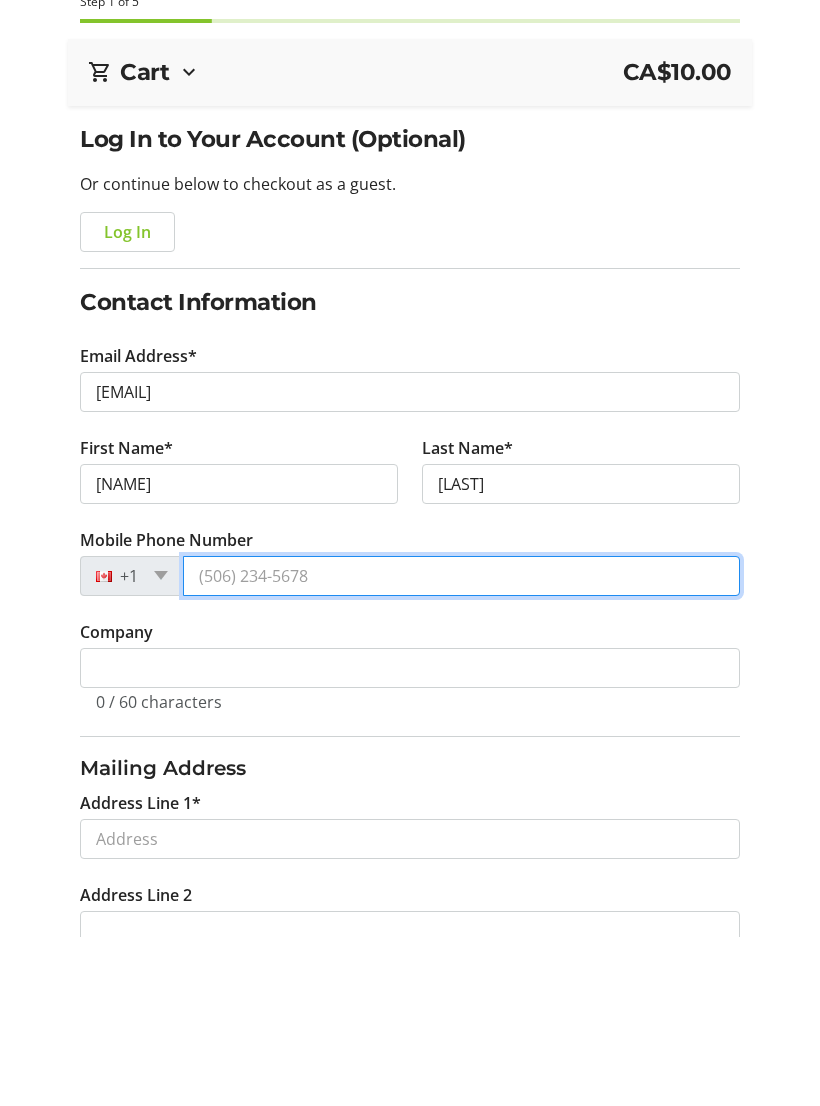 click on "Mobile Phone Number" at bounding box center (461, 746) 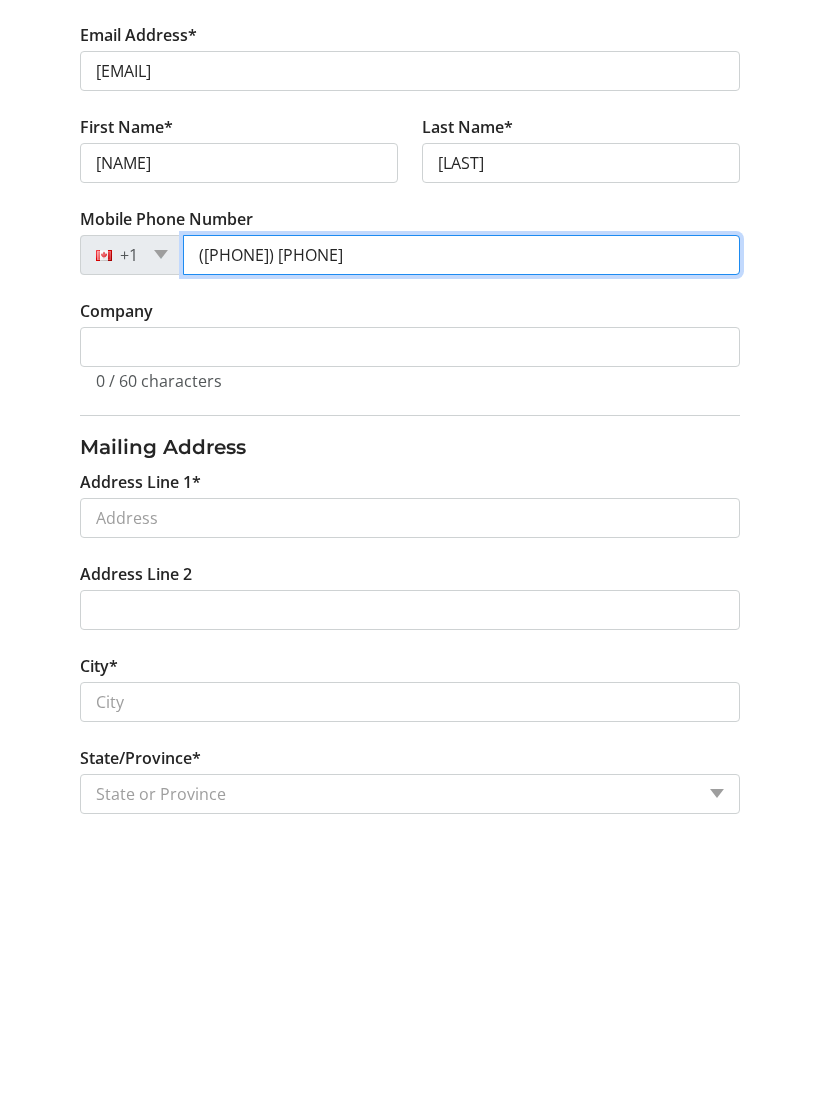 scroll, scrollTop: 239, scrollLeft: 0, axis: vertical 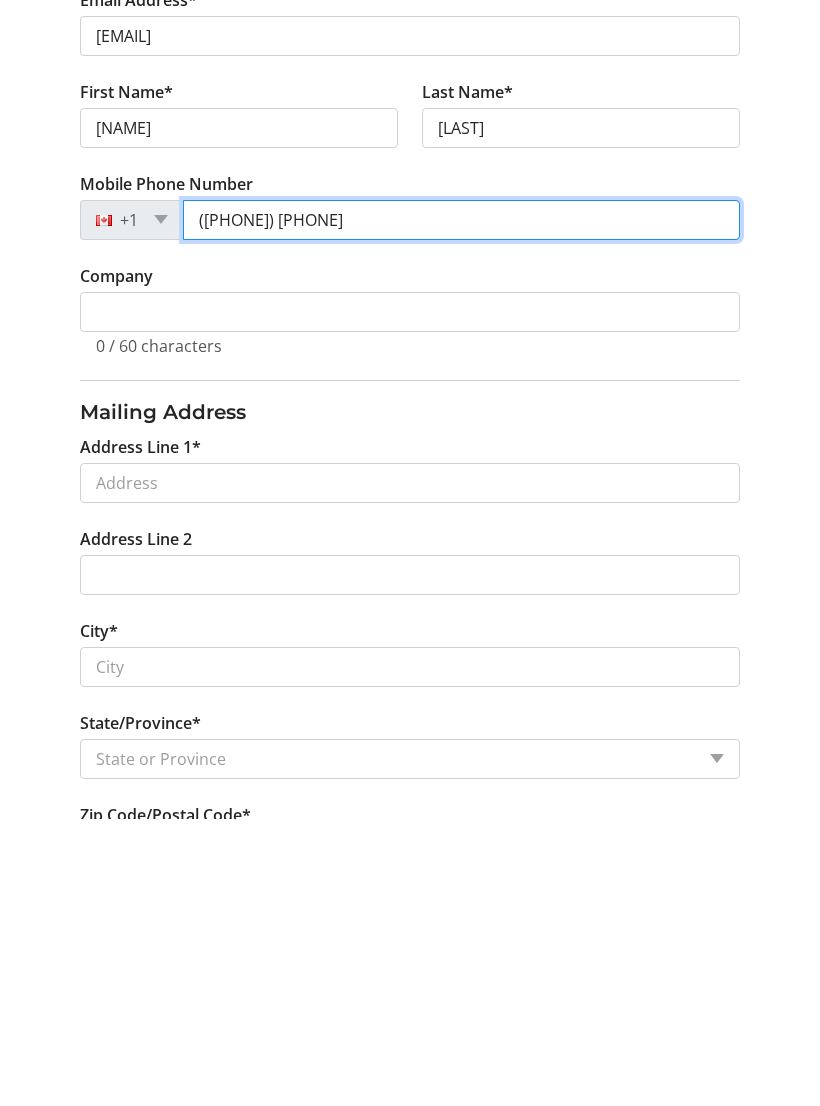 type on "([PHONE]) [PHONE]" 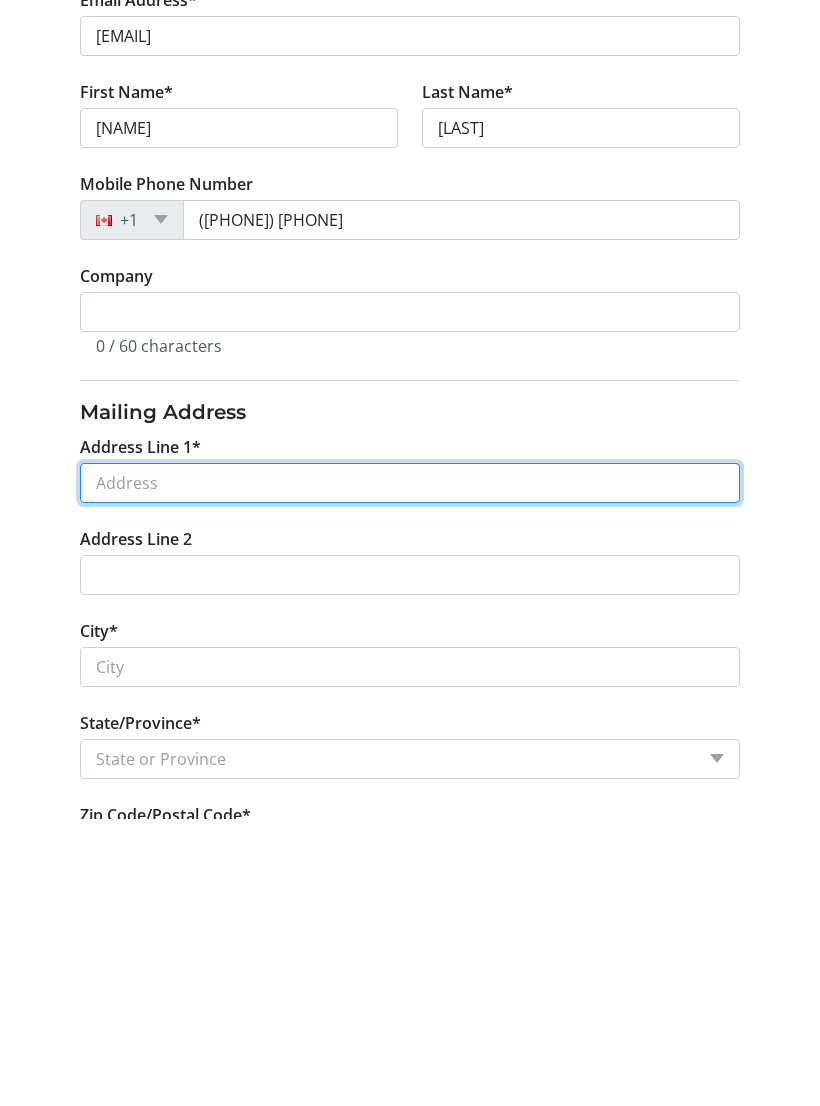 click on "Address Line 1*" at bounding box center [409, 770] 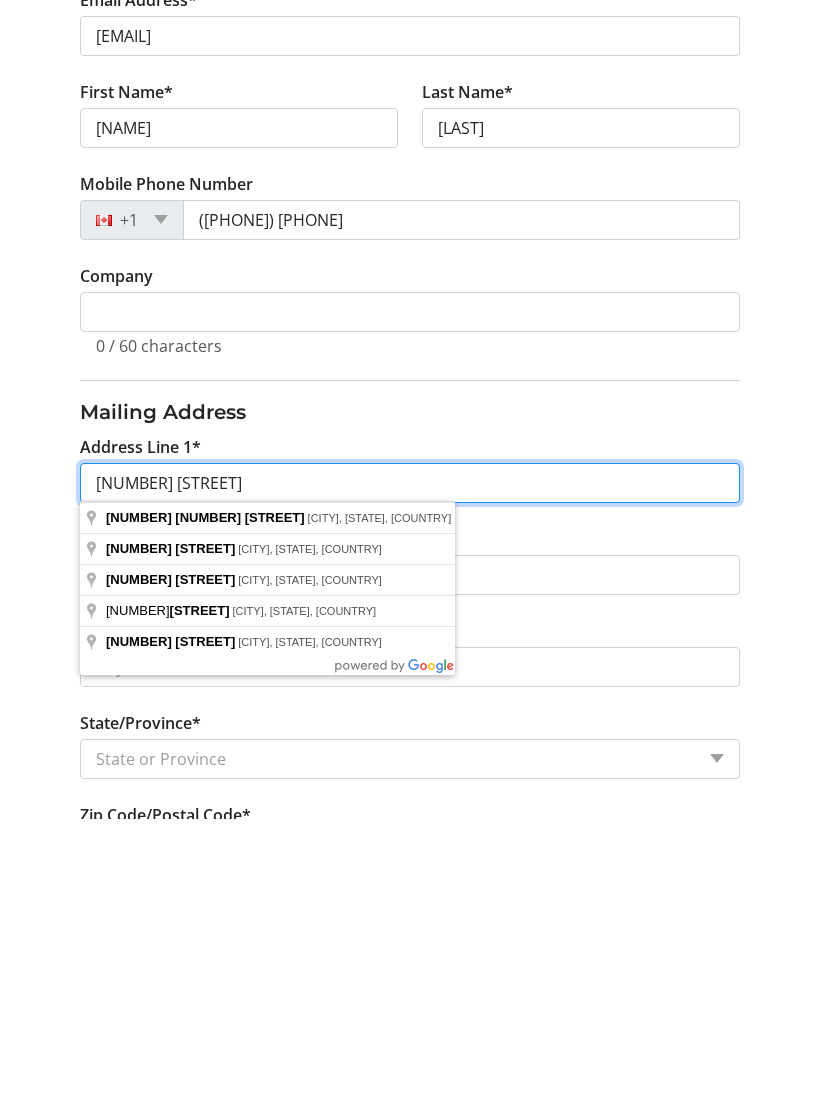 type on "[NUMBER] [STREET]" 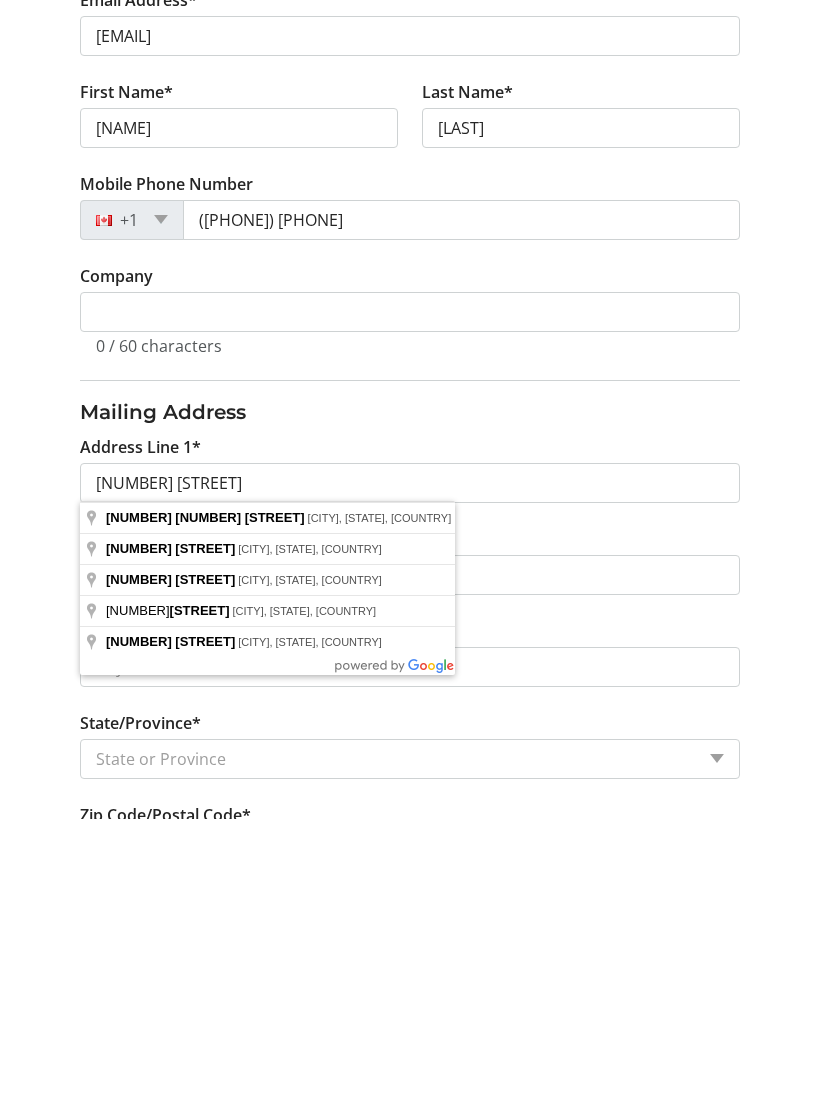 click on "Address Line 2" 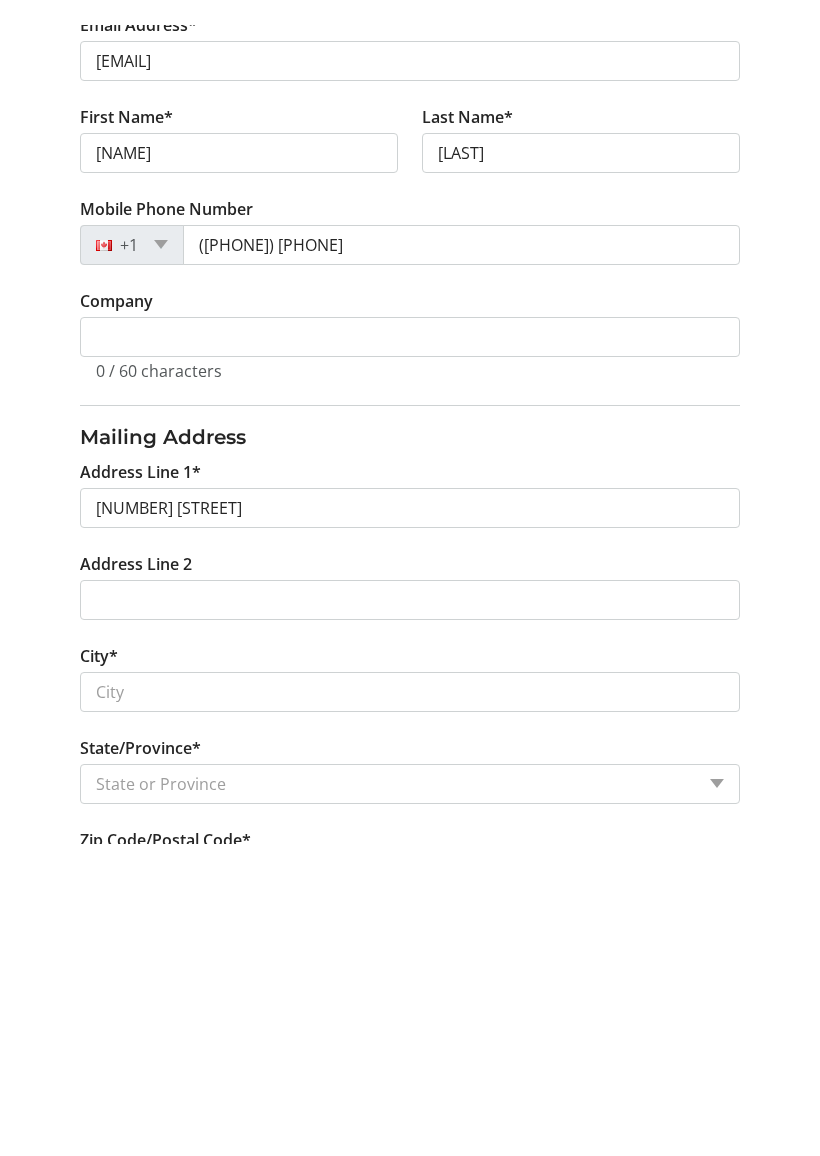 scroll, scrollTop: 527, scrollLeft: 0, axis: vertical 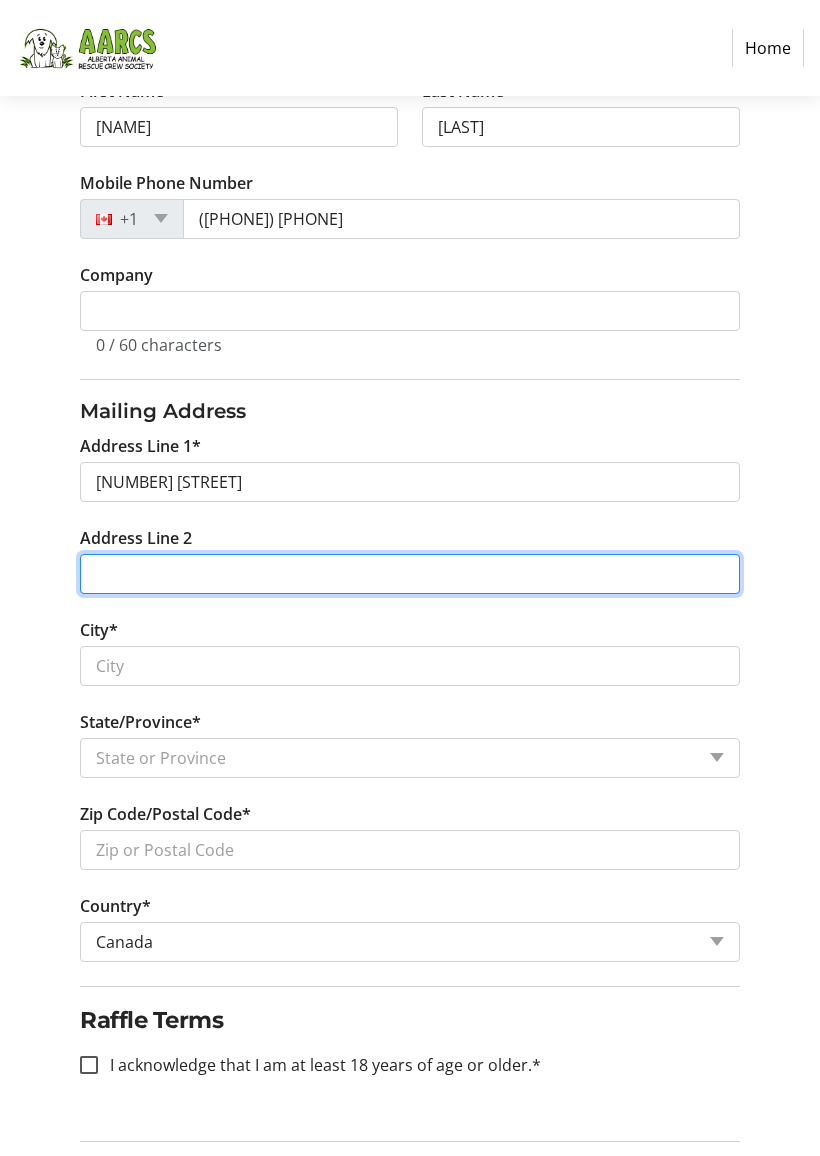 click on "Address Line 2" at bounding box center [409, 574] 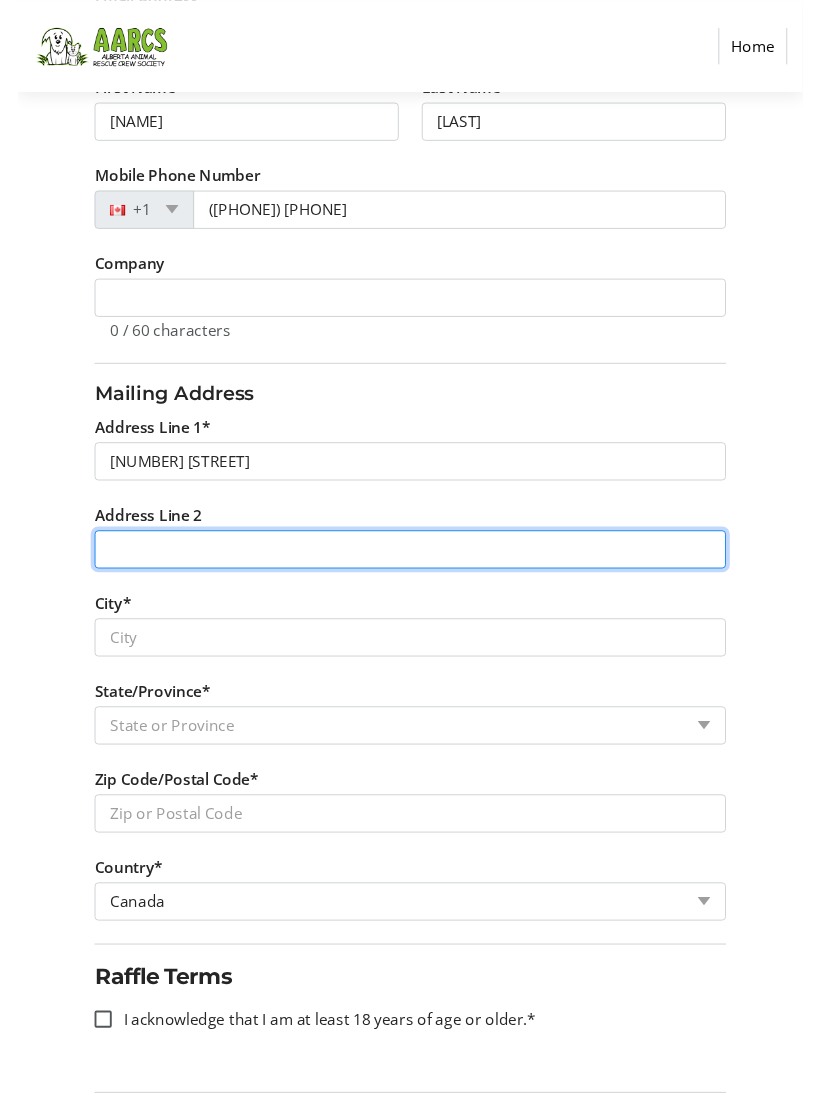 scroll, scrollTop: 526, scrollLeft: 0, axis: vertical 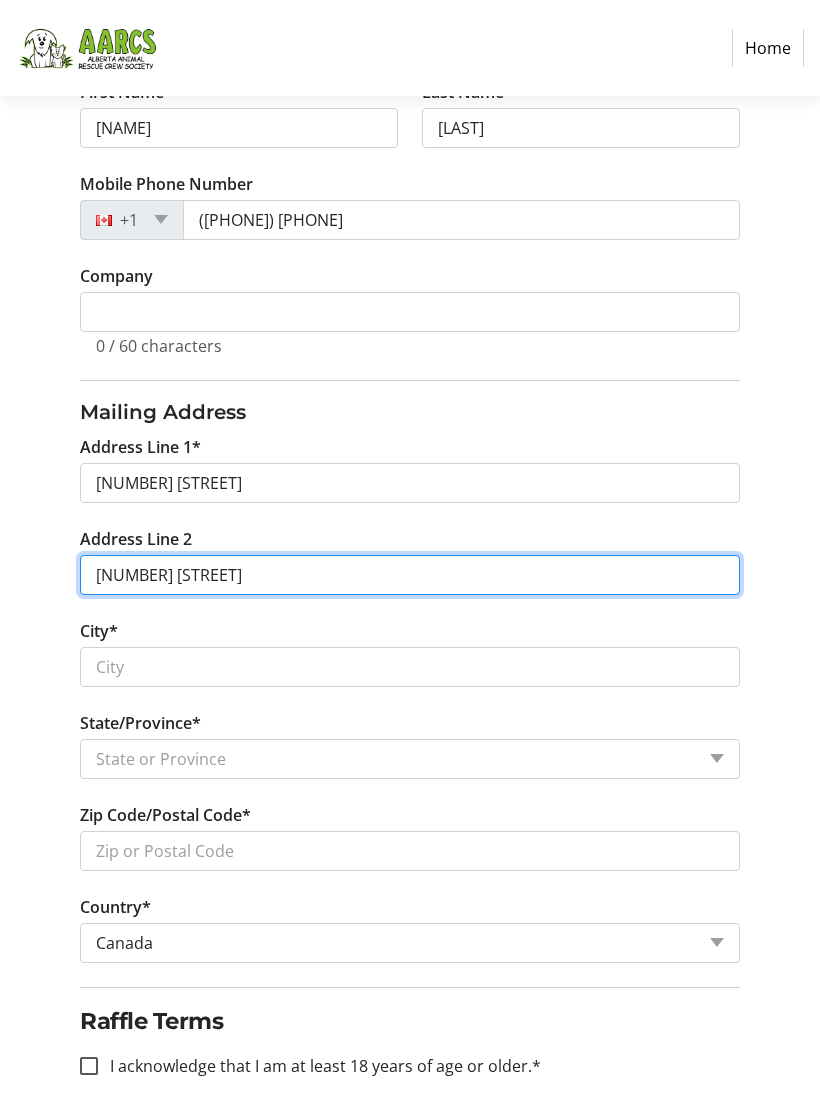 type on "[NUMBER] [STREET]" 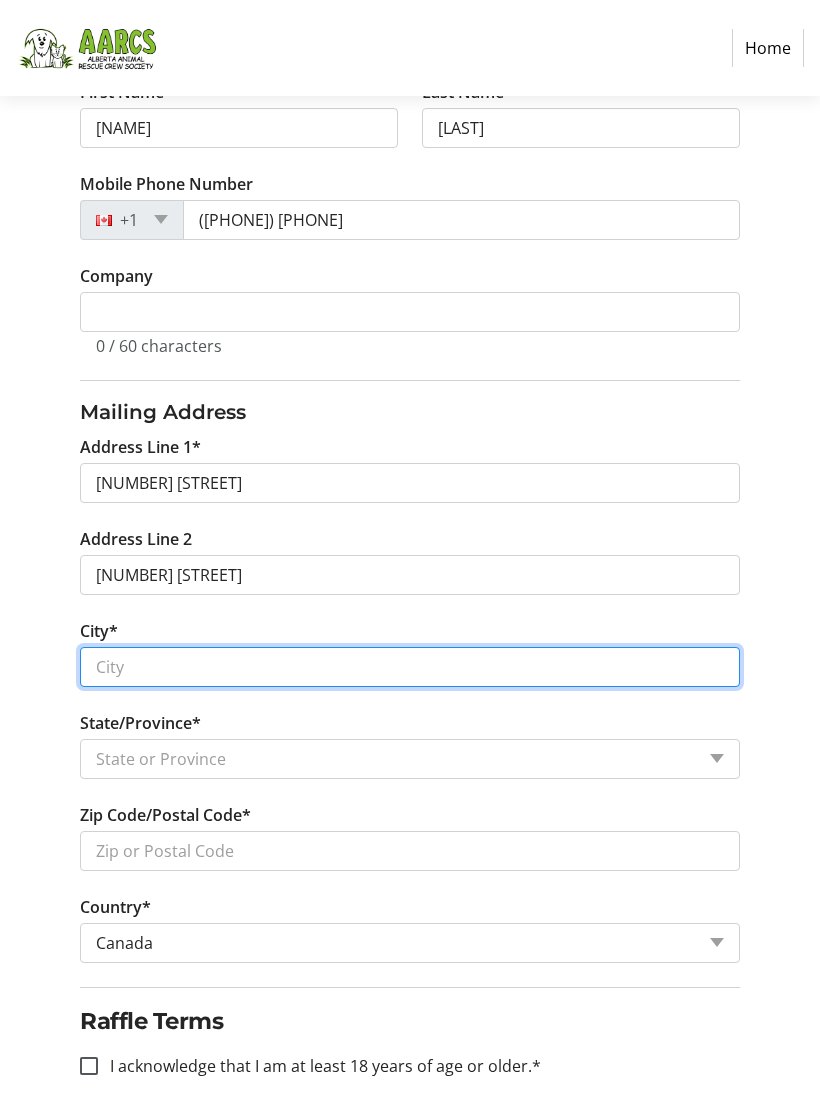 click on "City*" at bounding box center (409, 667) 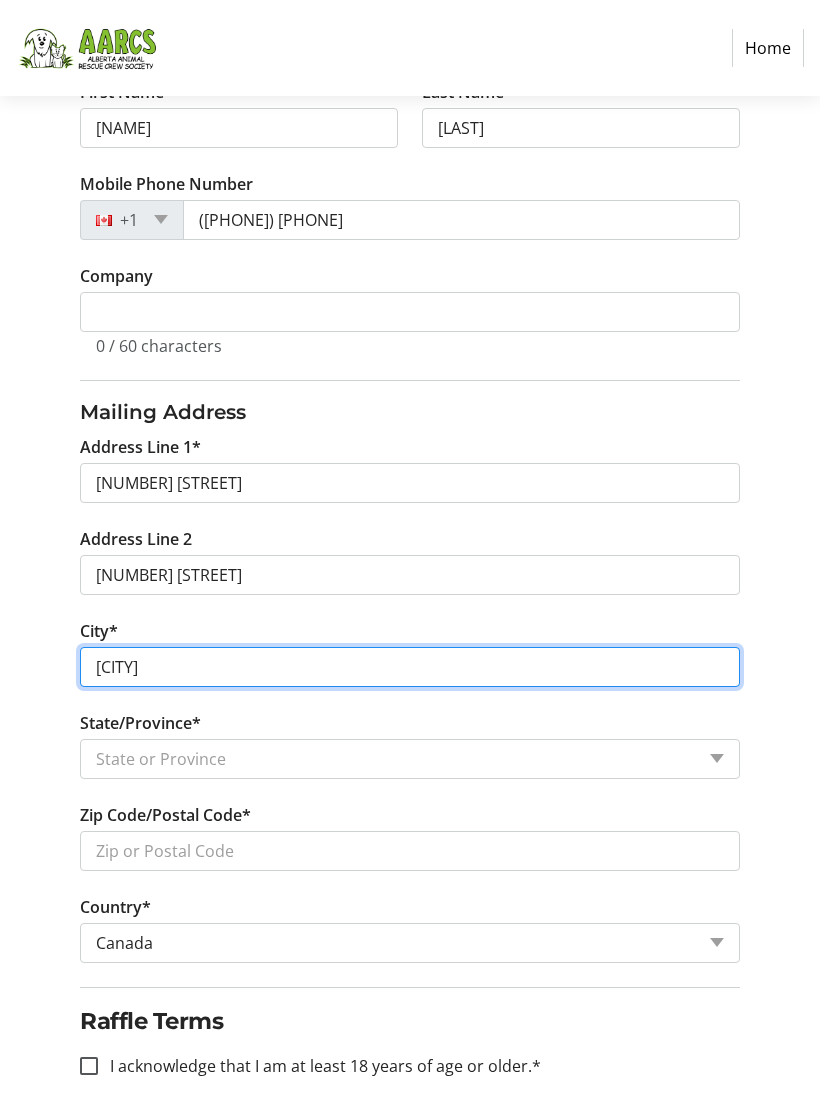 type on "[CITY]" 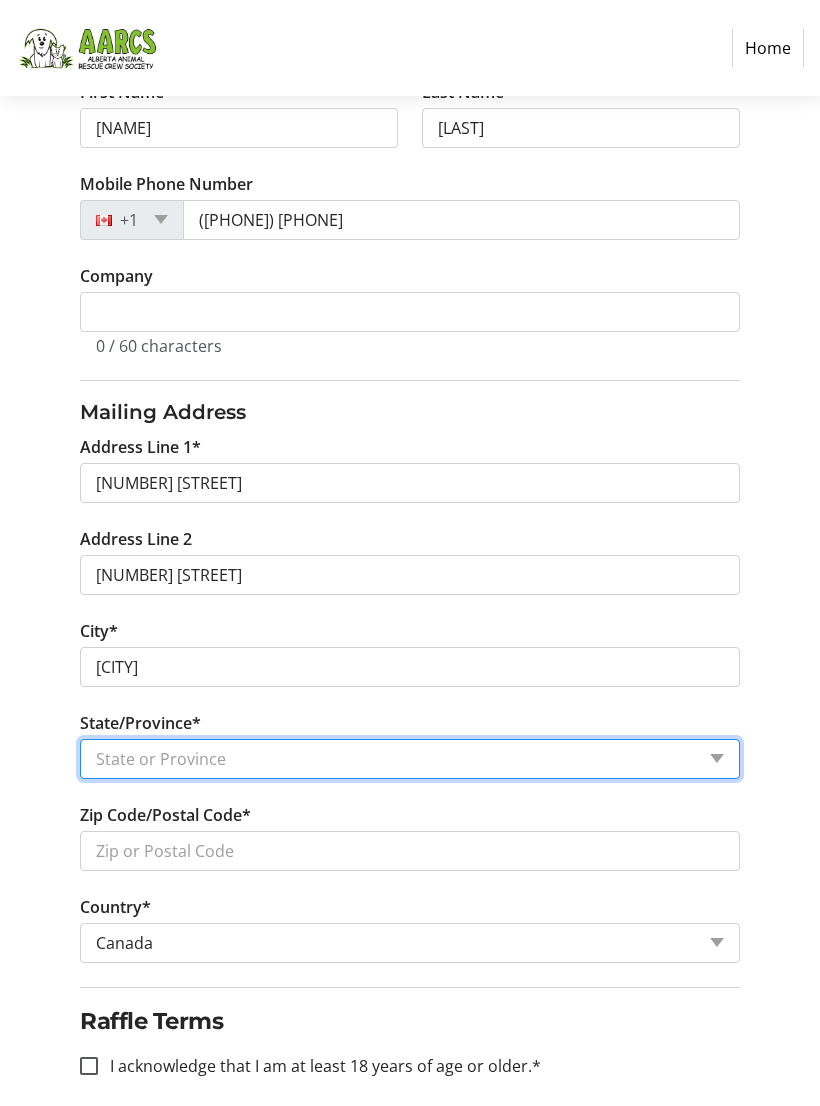 click on "State or Province  State or Province   Alberta   British Columbia   Manitoba   New Brunswick   Newfoundland and Labrador   Nova Scotia   Ontario   Prince Edward Island   Quebec   Saskatchewan   Northwest Territories   Nunavut   Yukon" at bounding box center (409, 759) 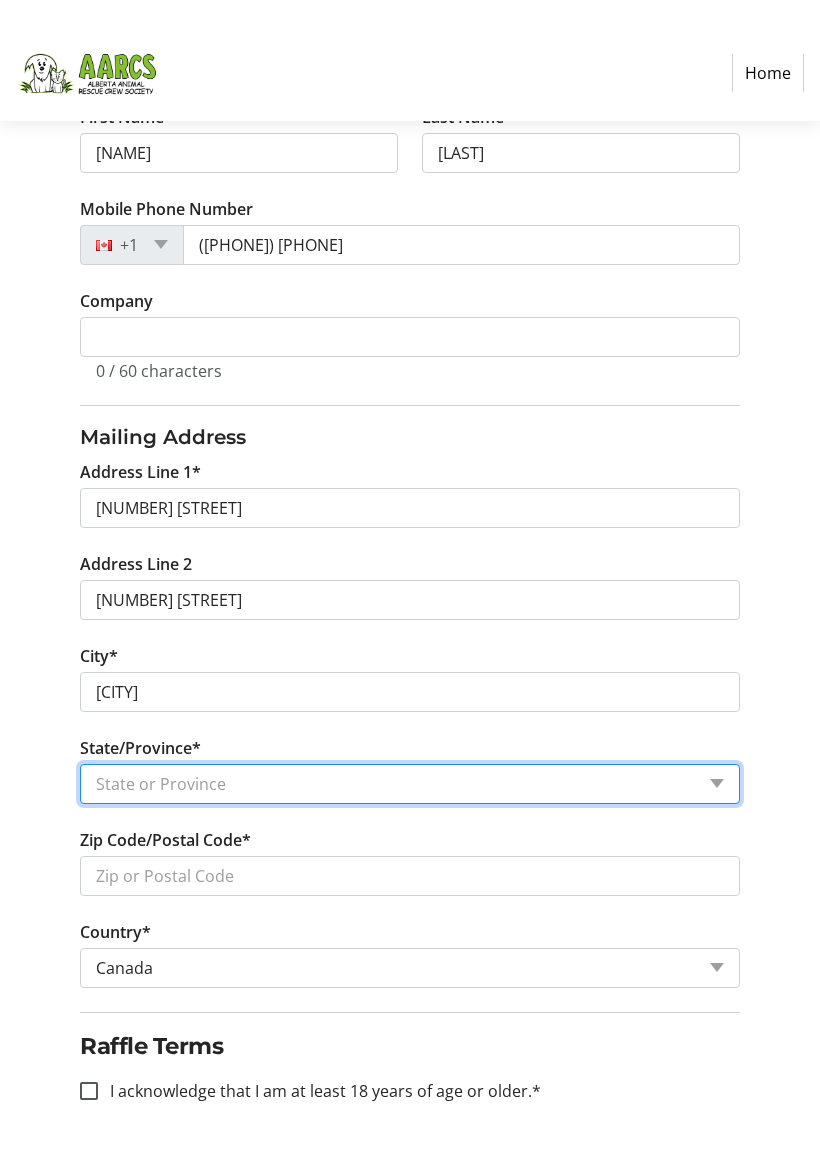 scroll, scrollTop: 527, scrollLeft: 0, axis: vertical 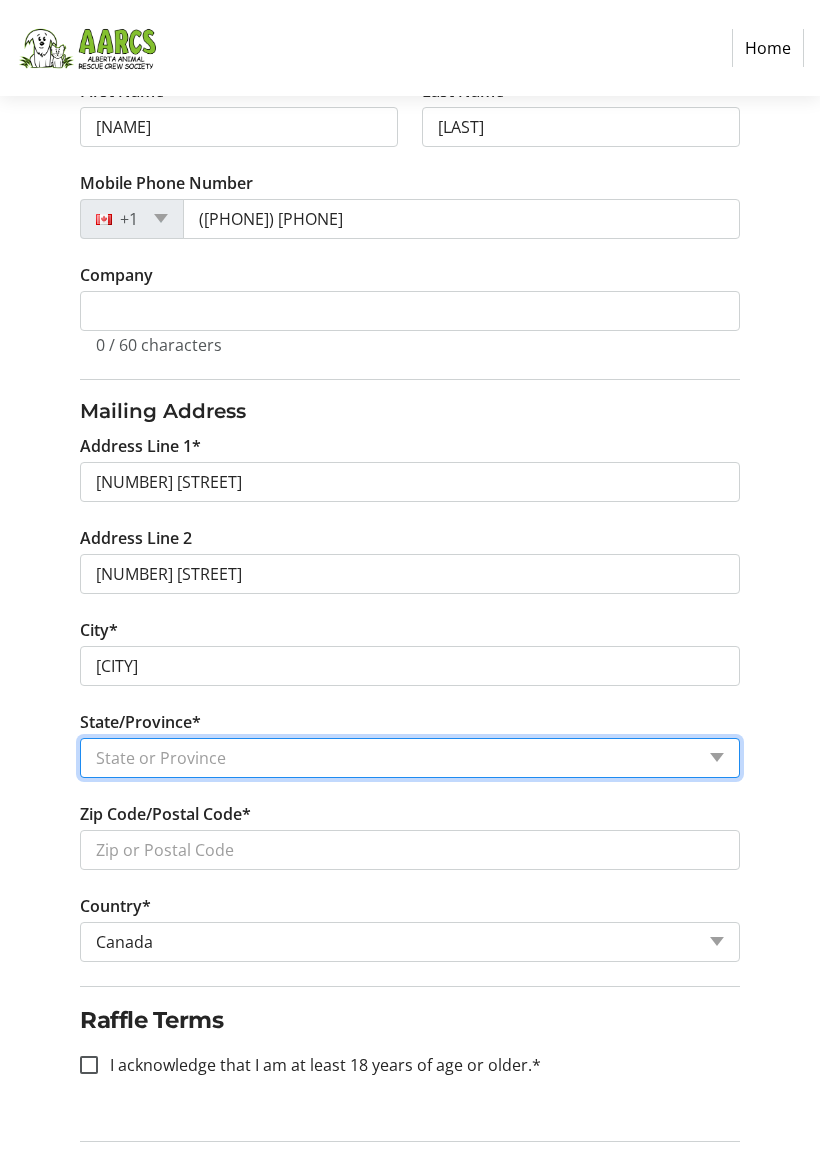 select on "AB" 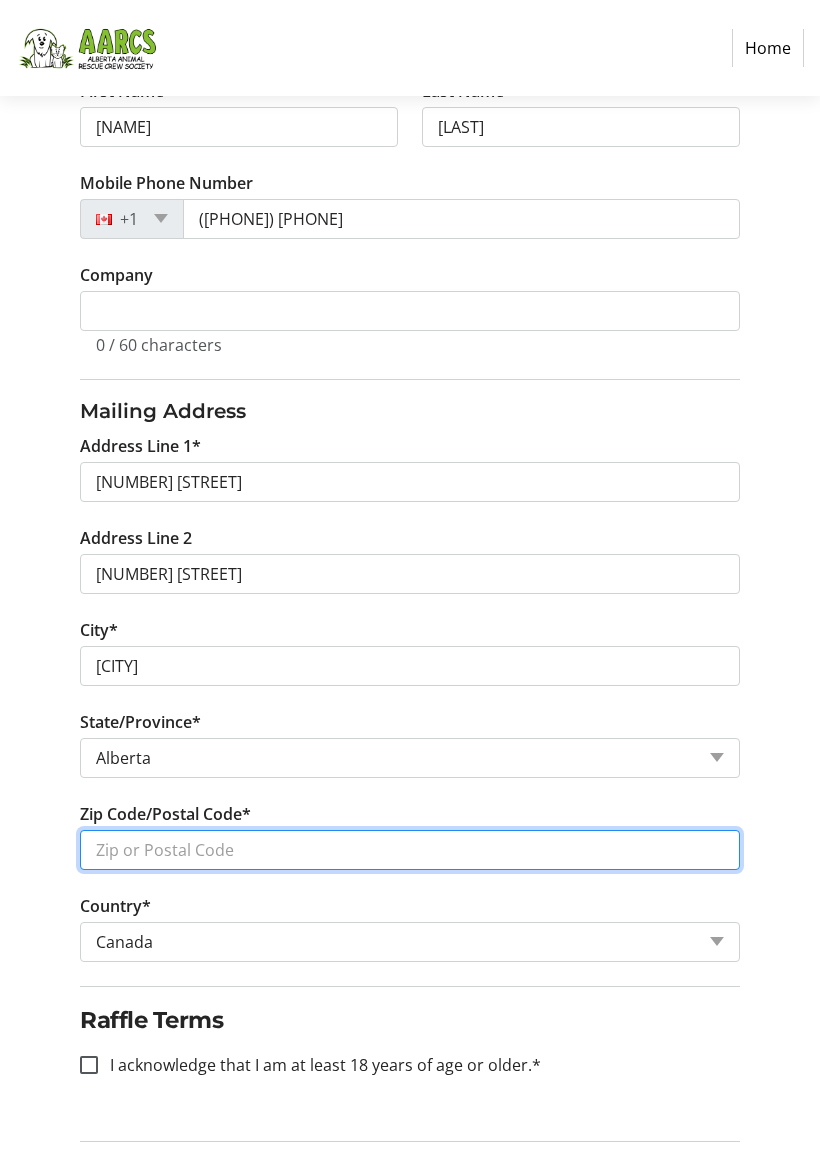 click on "Zip Code/Postal Code*" at bounding box center [409, 850] 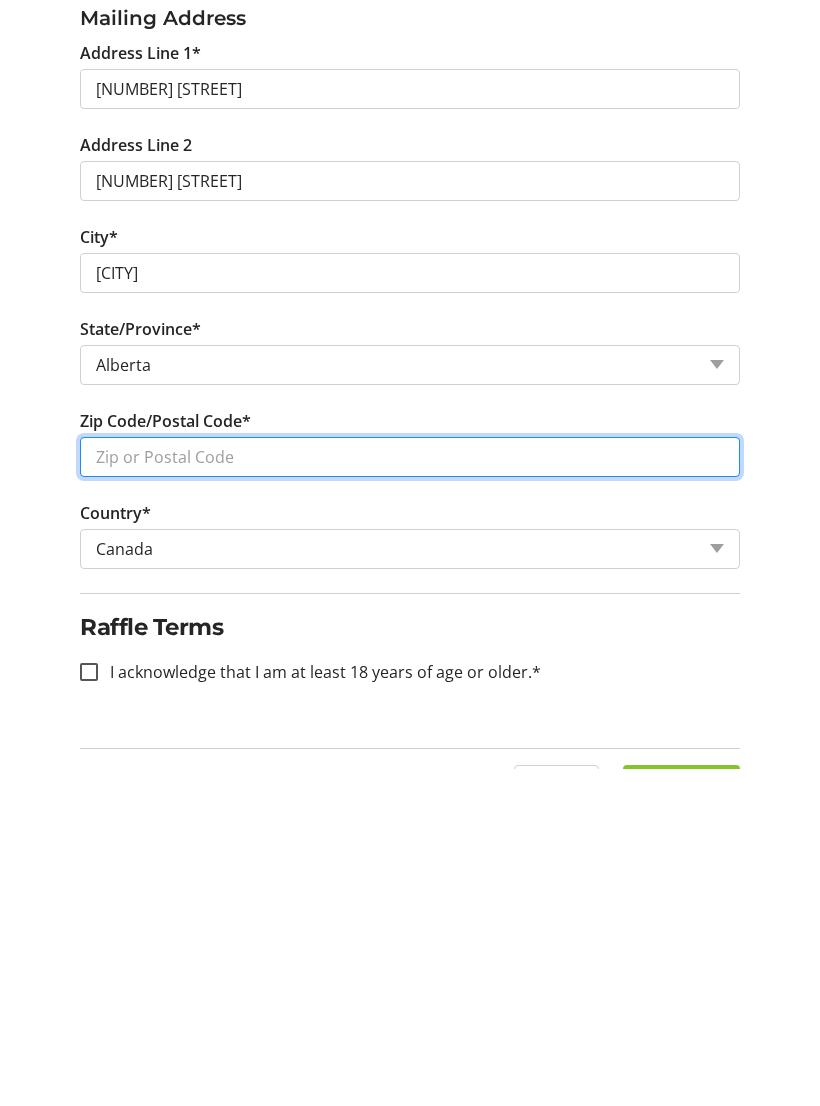 scroll, scrollTop: 633, scrollLeft: 0, axis: vertical 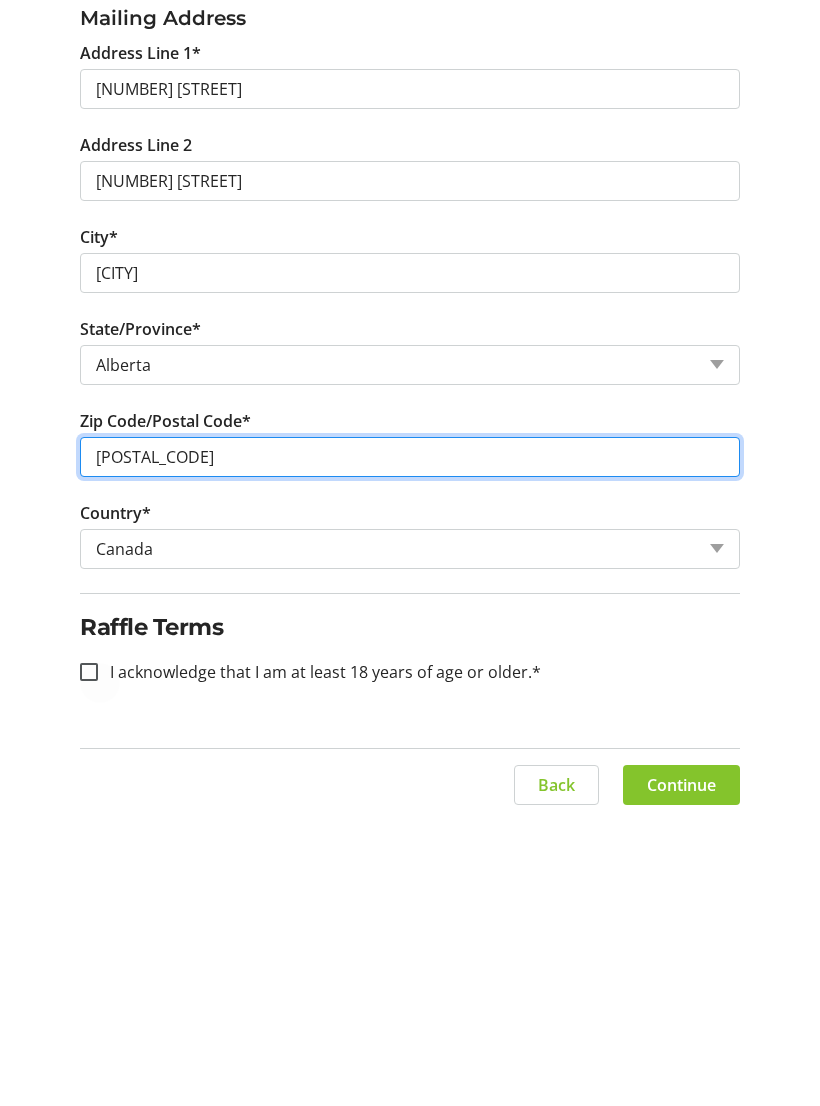 type on "[POSTAL_CODE]" 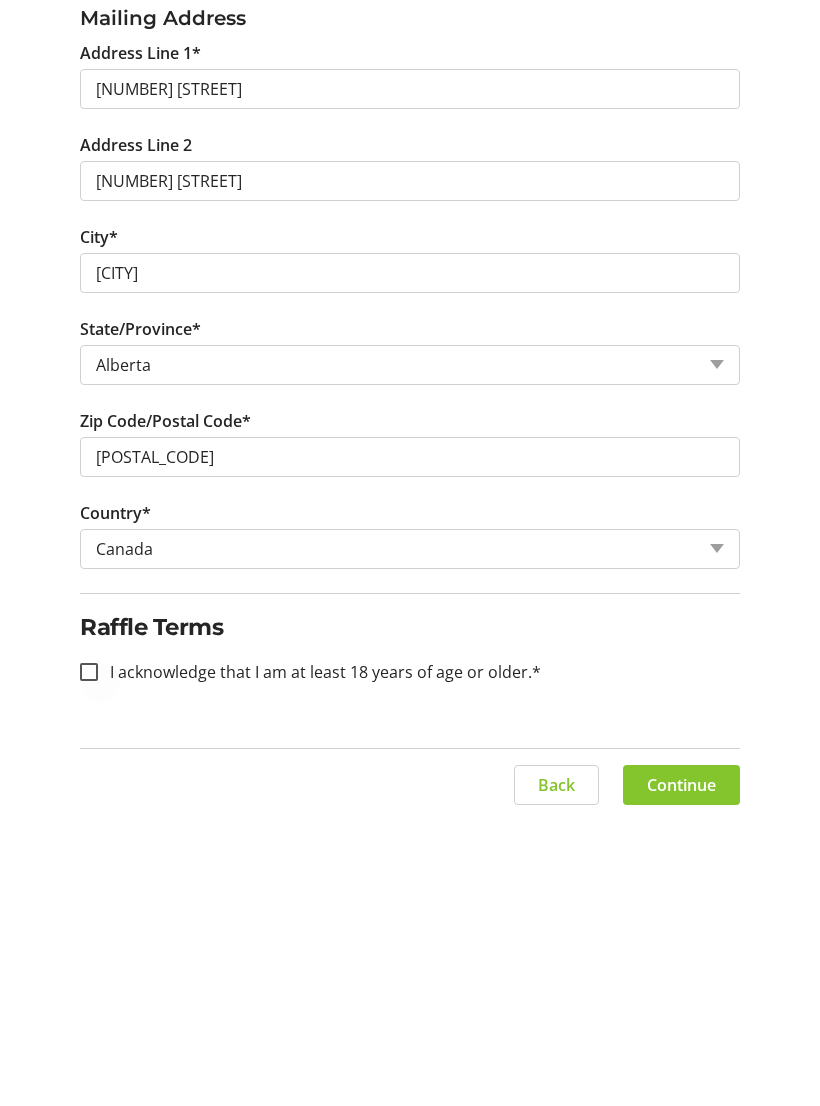 click on "I acknowledge that I am at least 18 years of age or older.*" at bounding box center [319, 959] 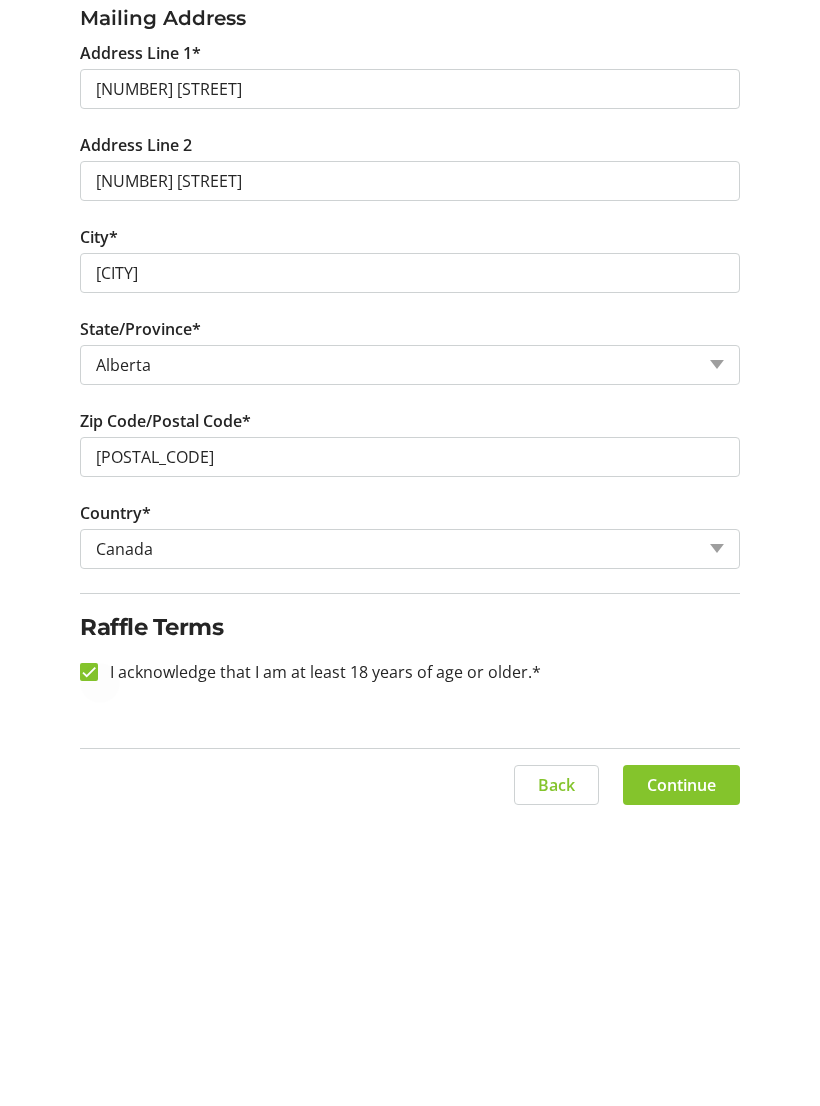 checkbox on "true" 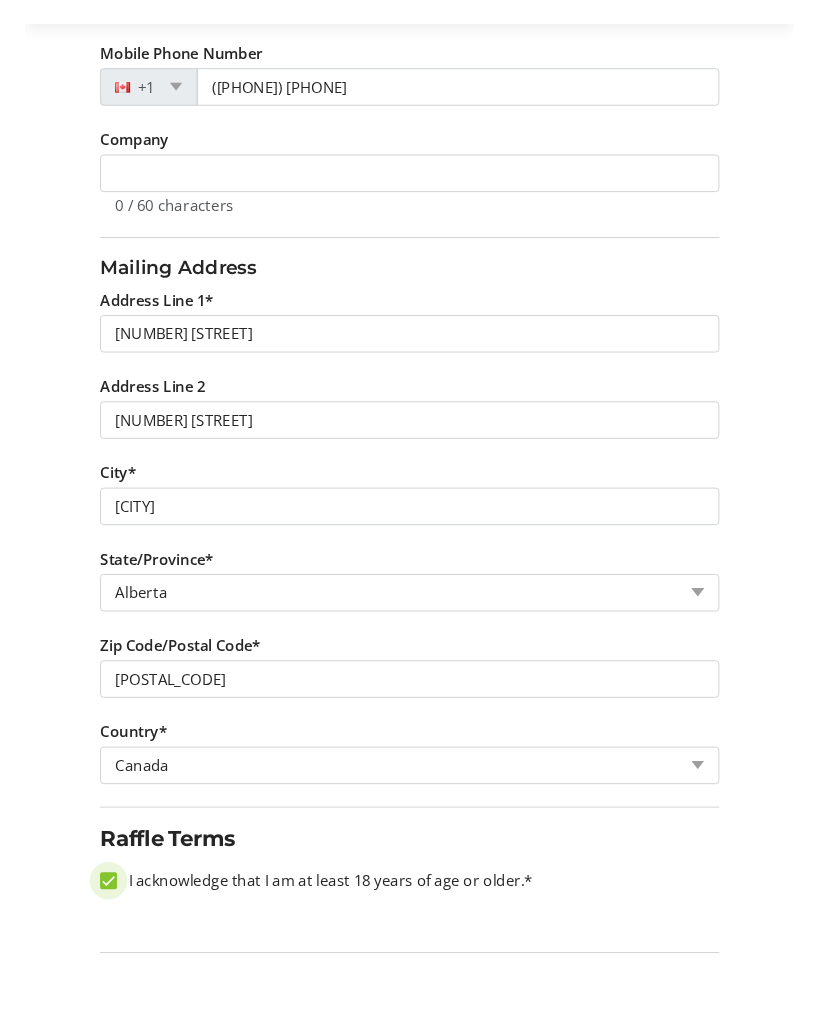 scroll, scrollTop: 720, scrollLeft: 0, axis: vertical 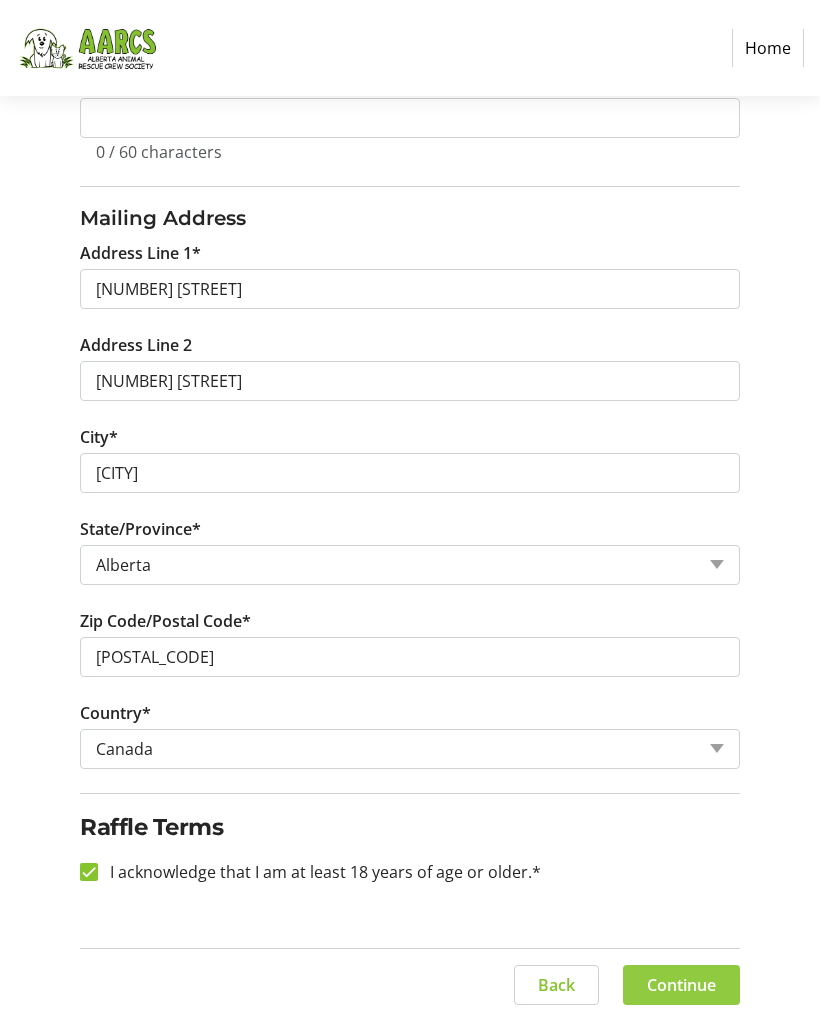 click on "Continue" 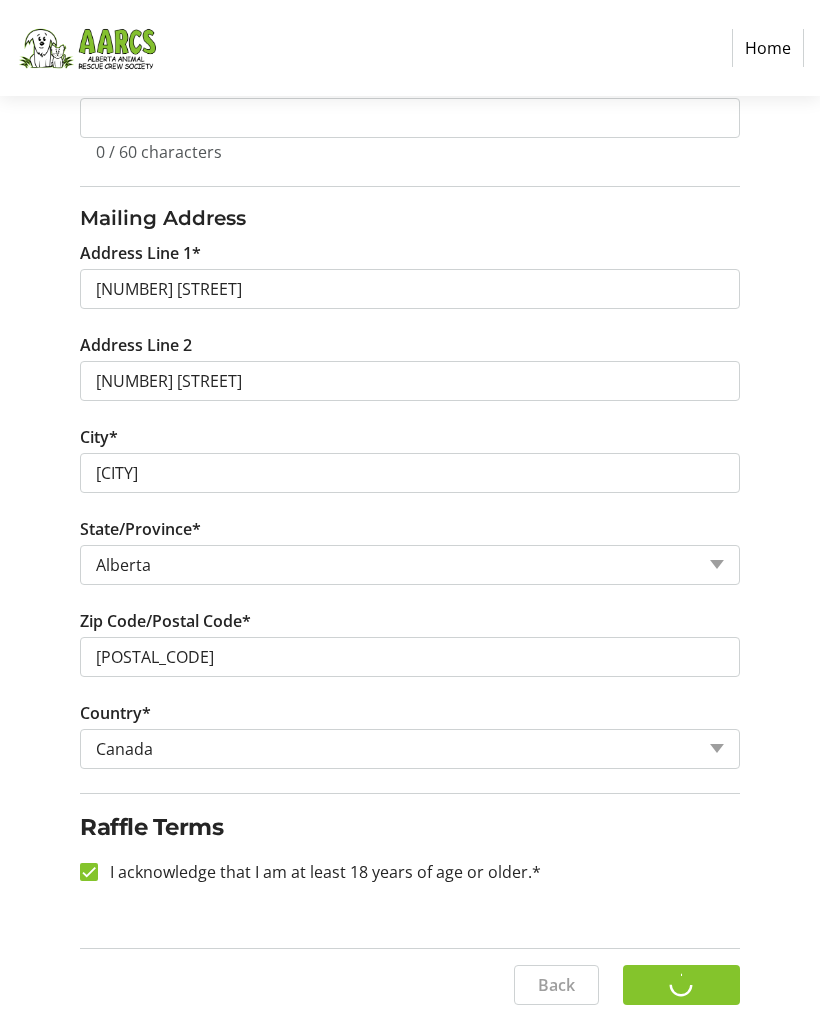 scroll, scrollTop: 0, scrollLeft: 0, axis: both 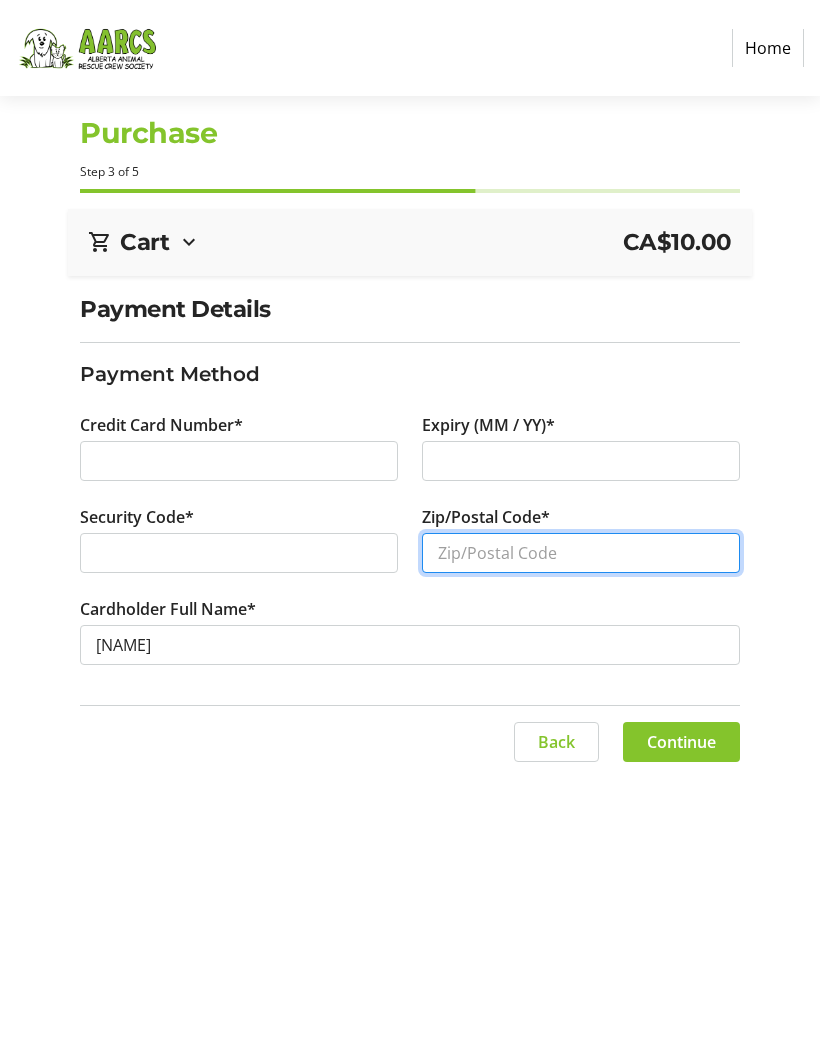 click on "Zip/Postal Code*" at bounding box center (581, 553) 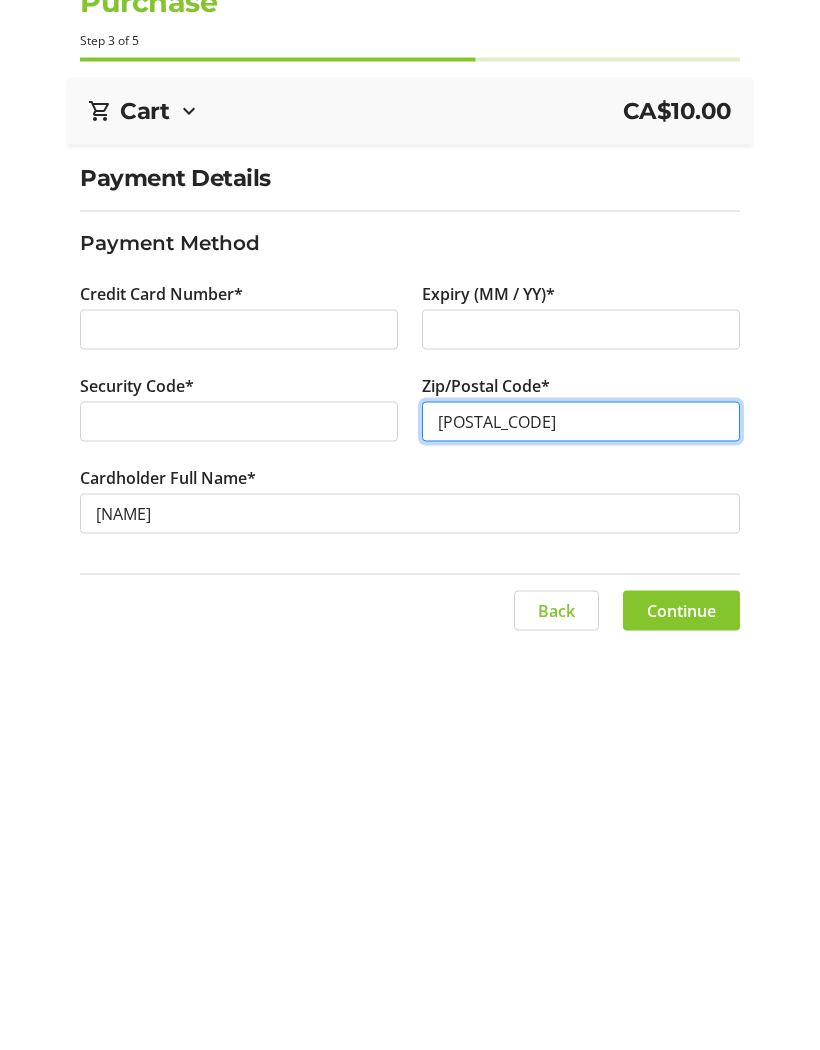 type on "[POSTAL_CODE]" 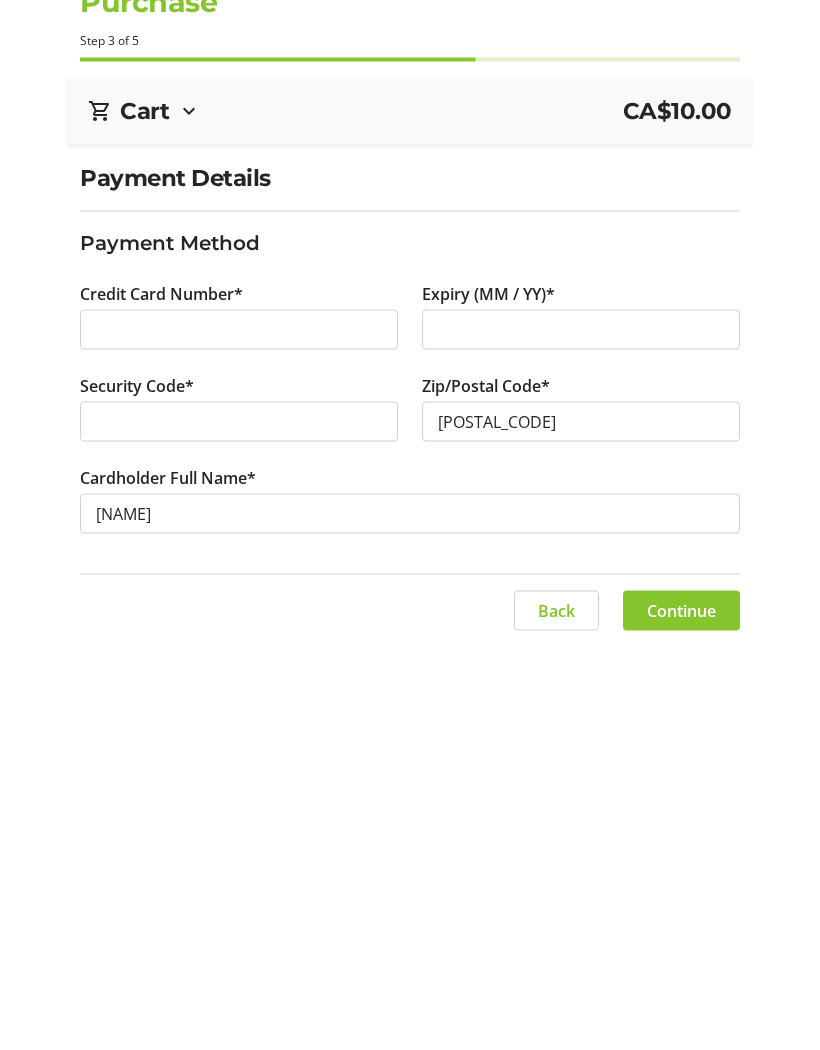 click on "Continue" 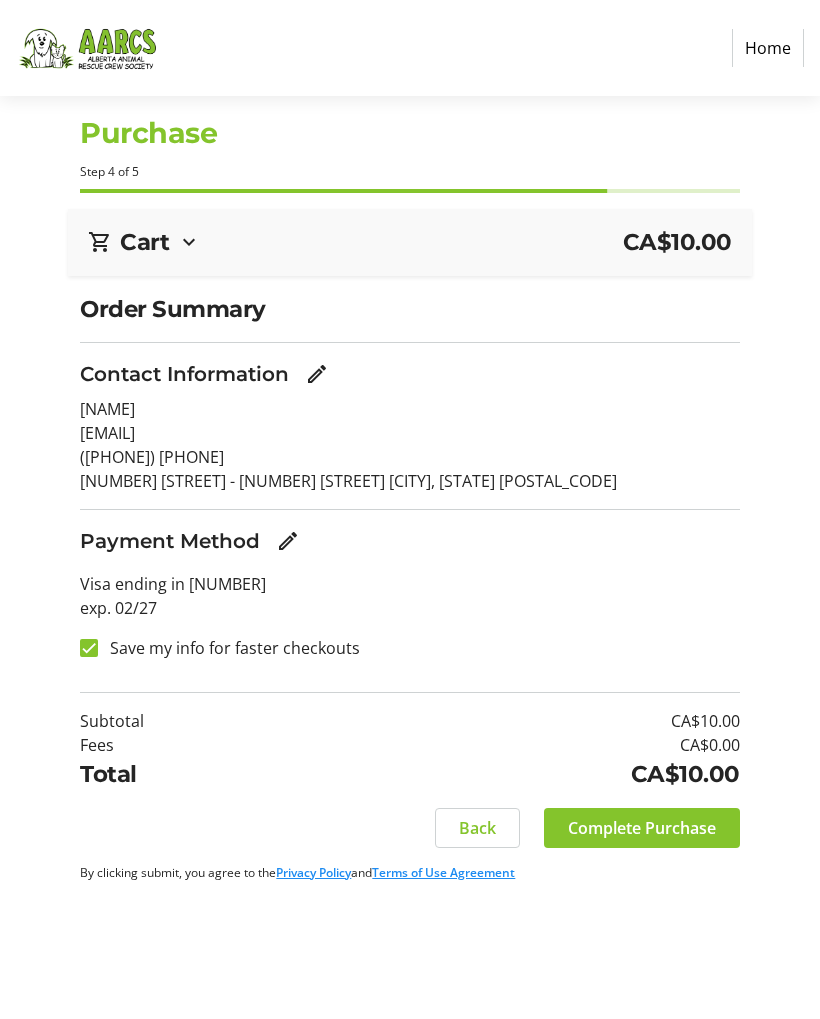 click on "Complete Purchase" 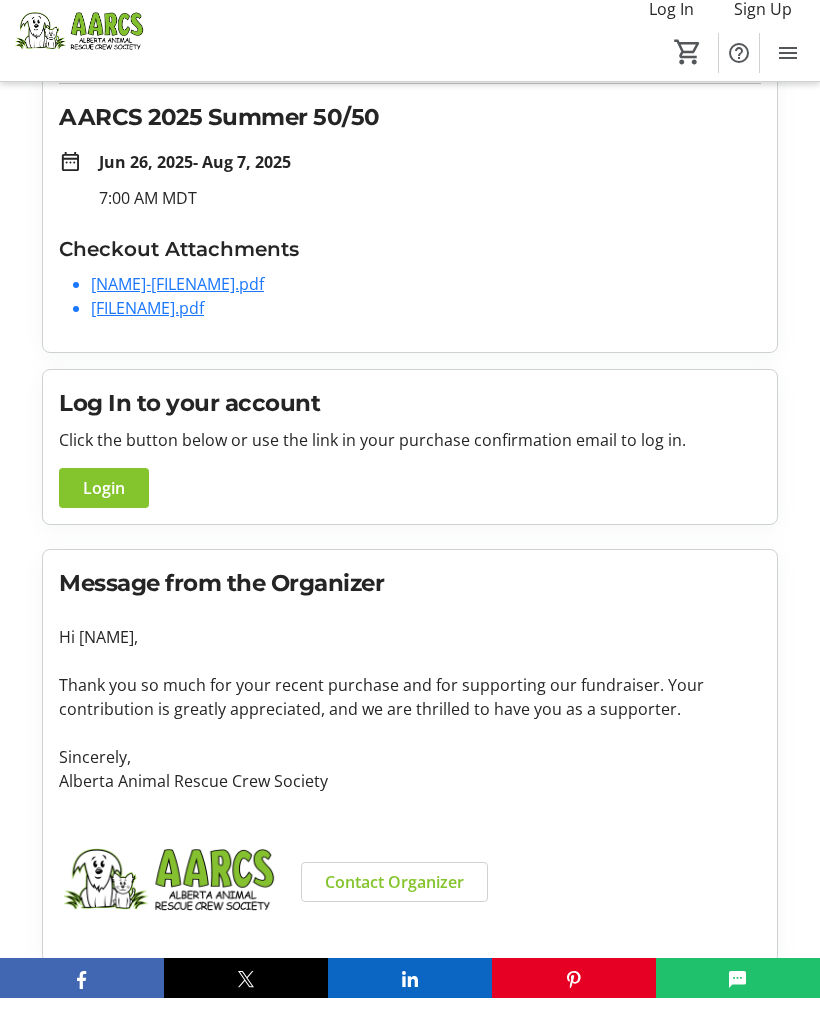 scroll, scrollTop: 238, scrollLeft: 0, axis: vertical 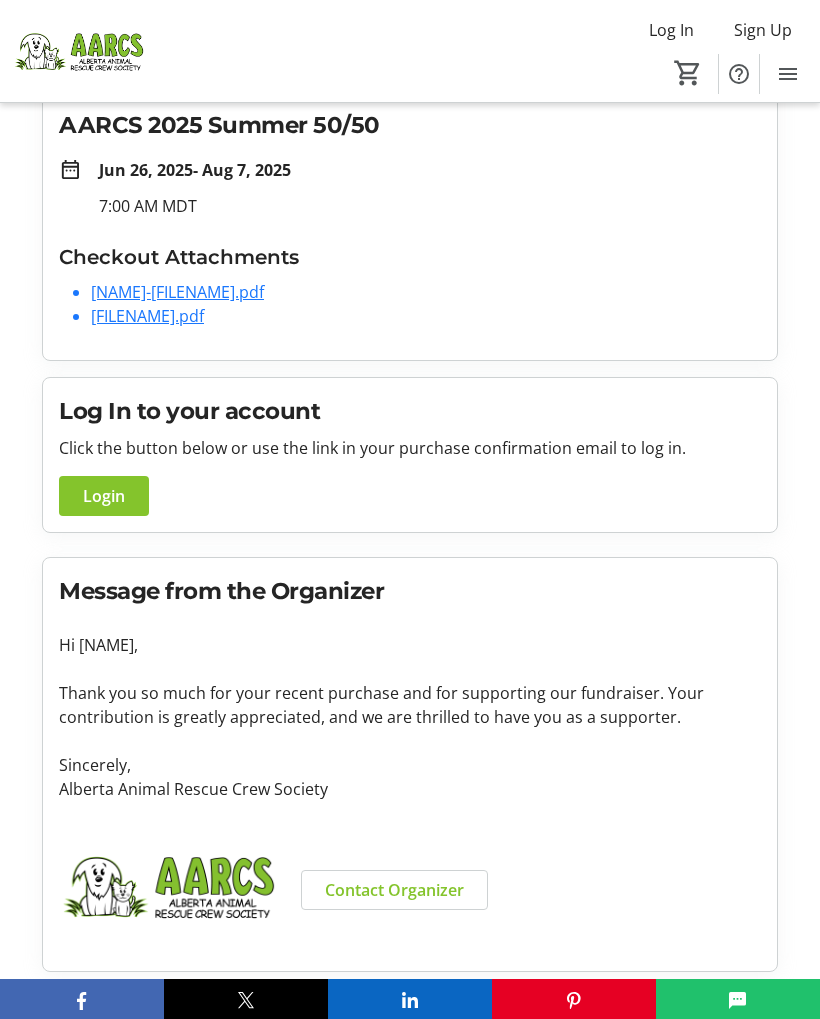 click on "[FILENAME].pdf" 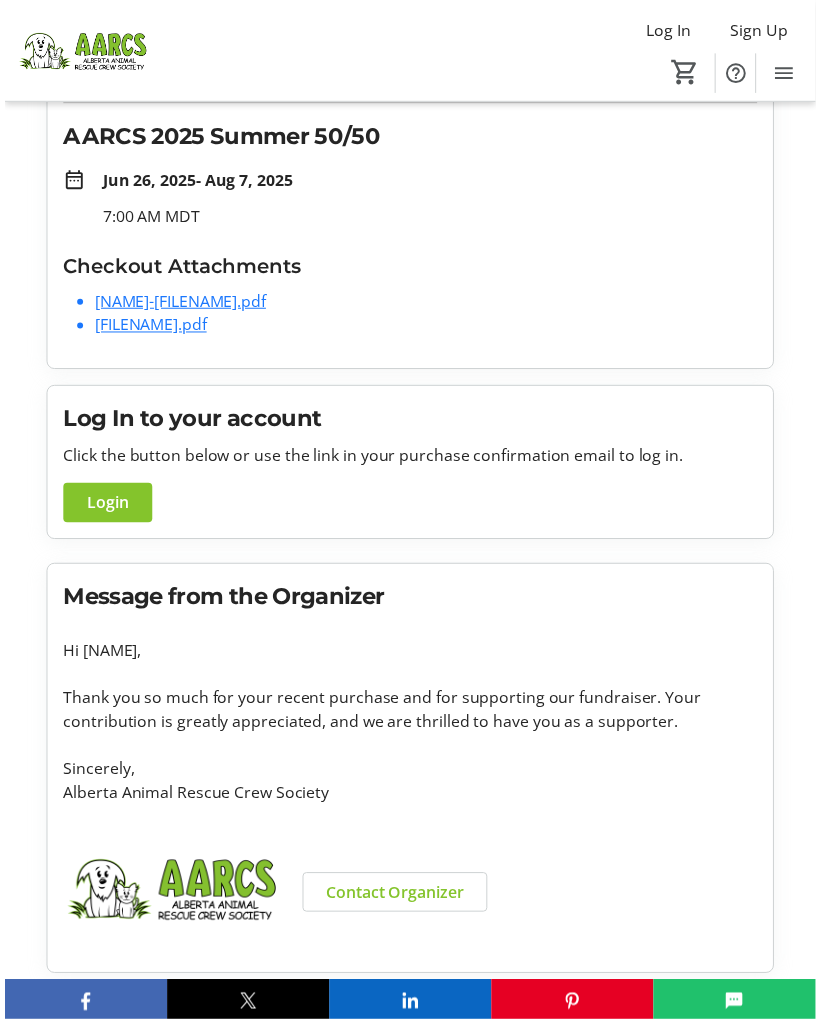 scroll, scrollTop: 238, scrollLeft: 0, axis: vertical 